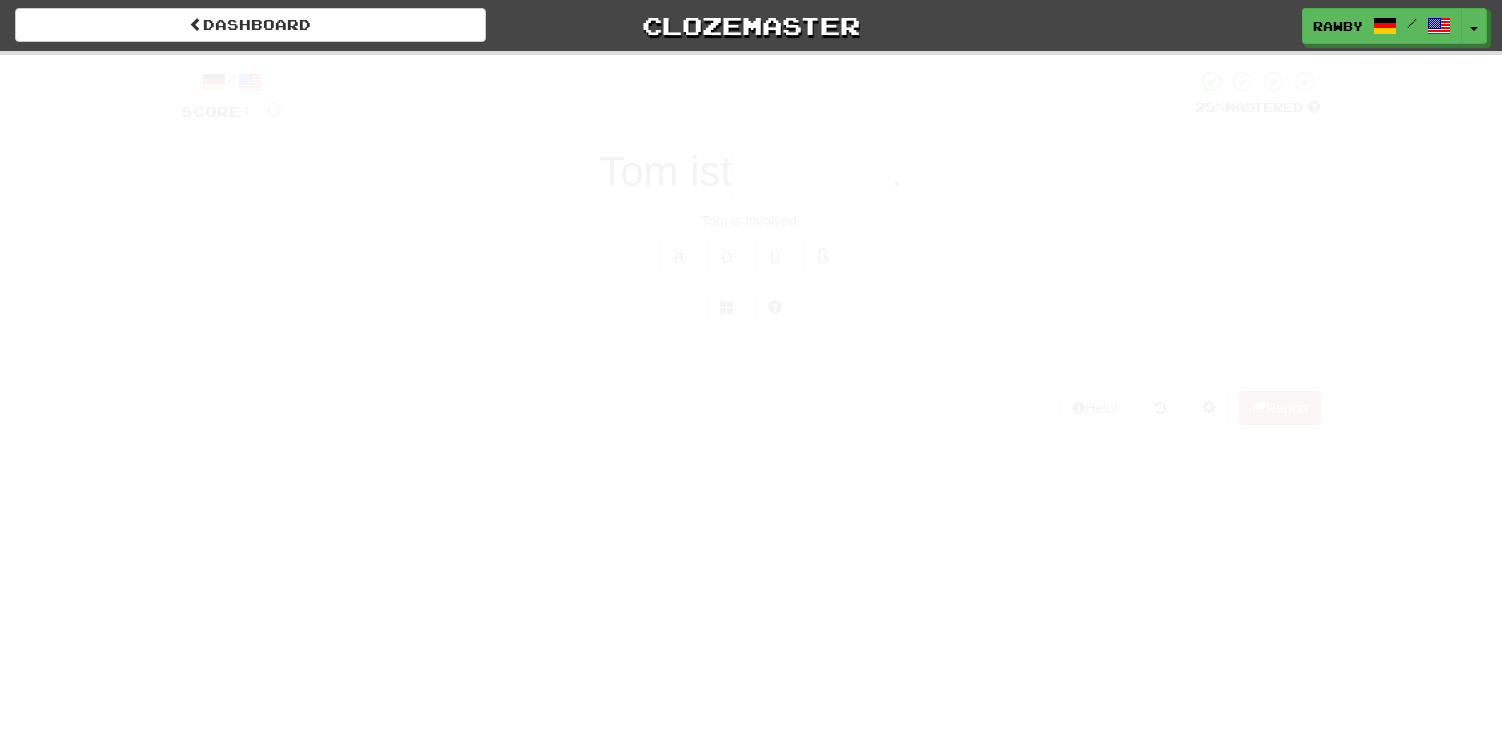 scroll, scrollTop: 0, scrollLeft: 0, axis: both 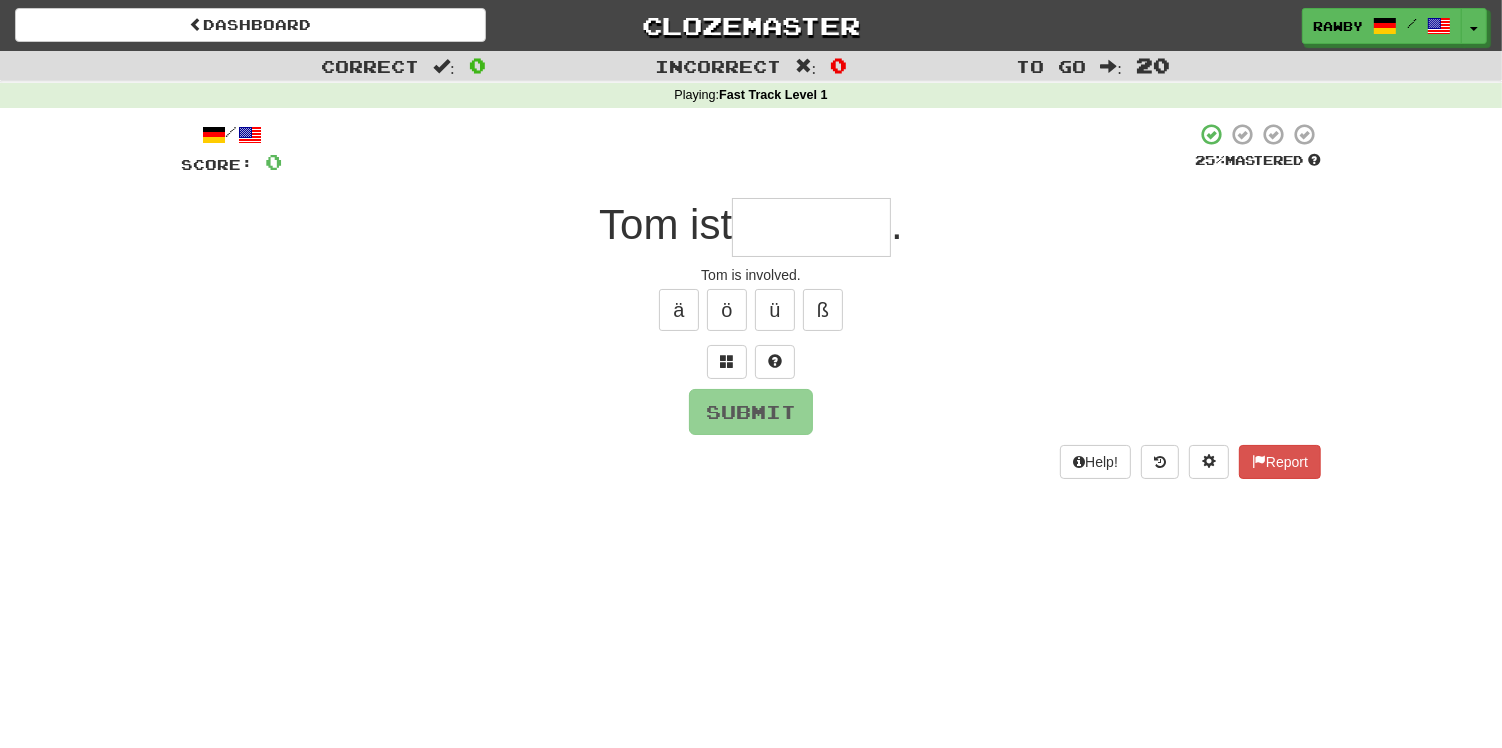 type on "*" 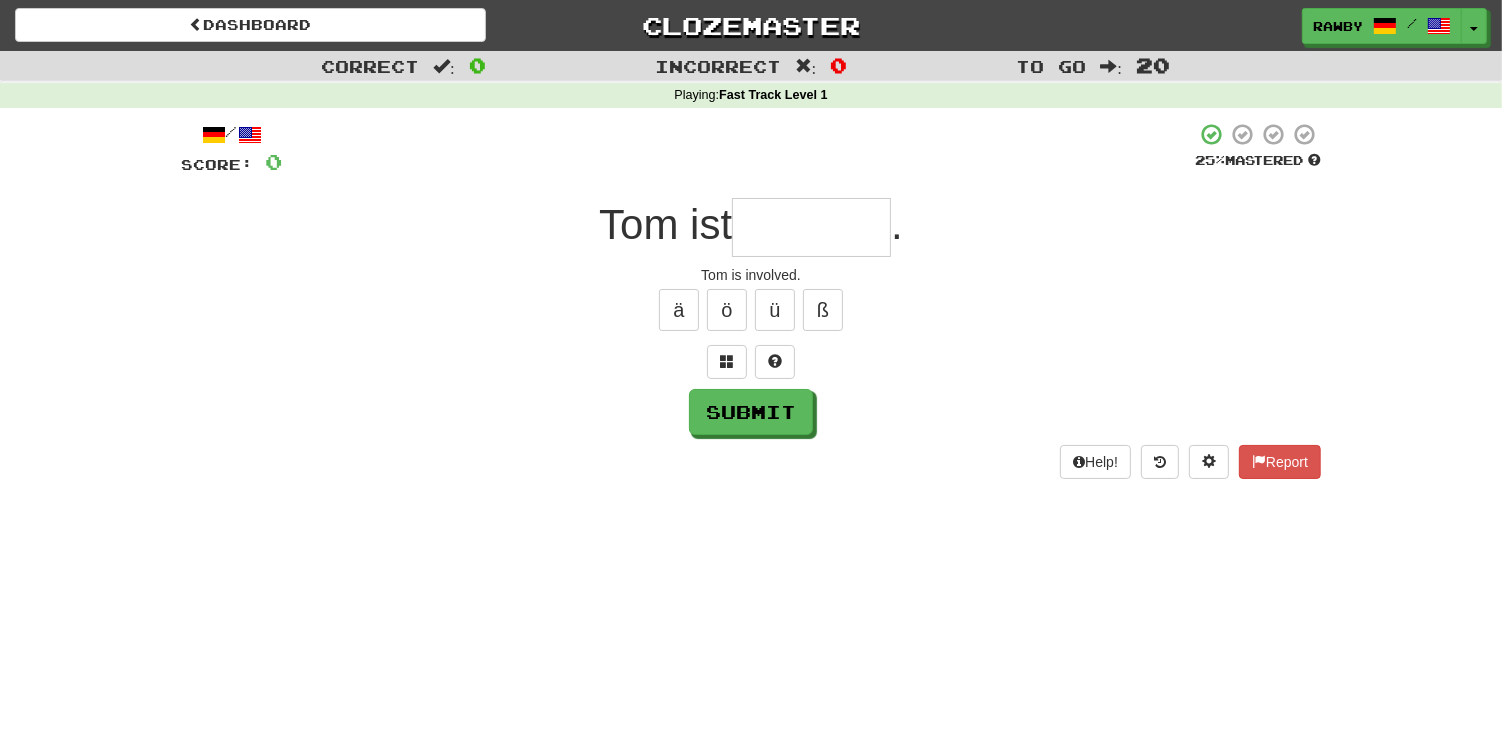 type on "*" 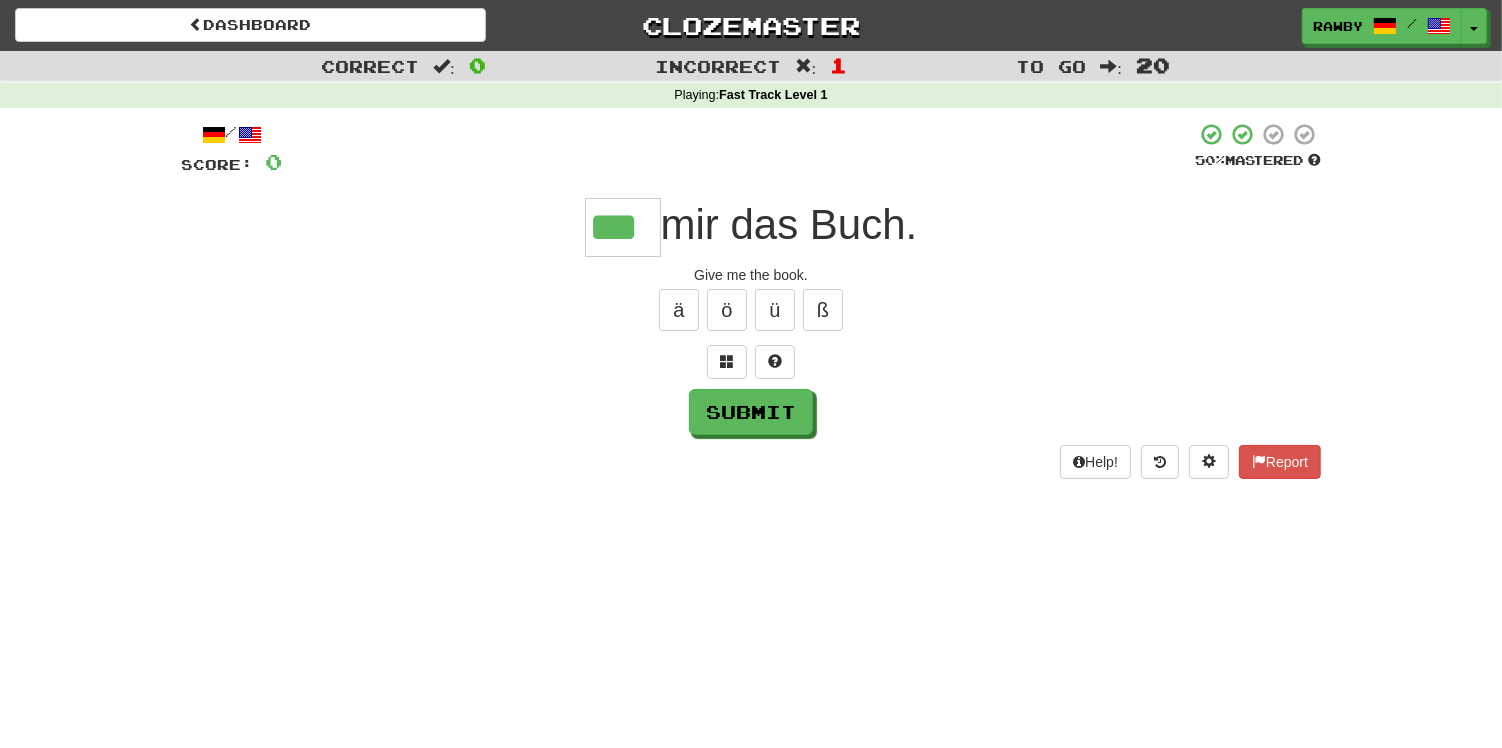 type on "***" 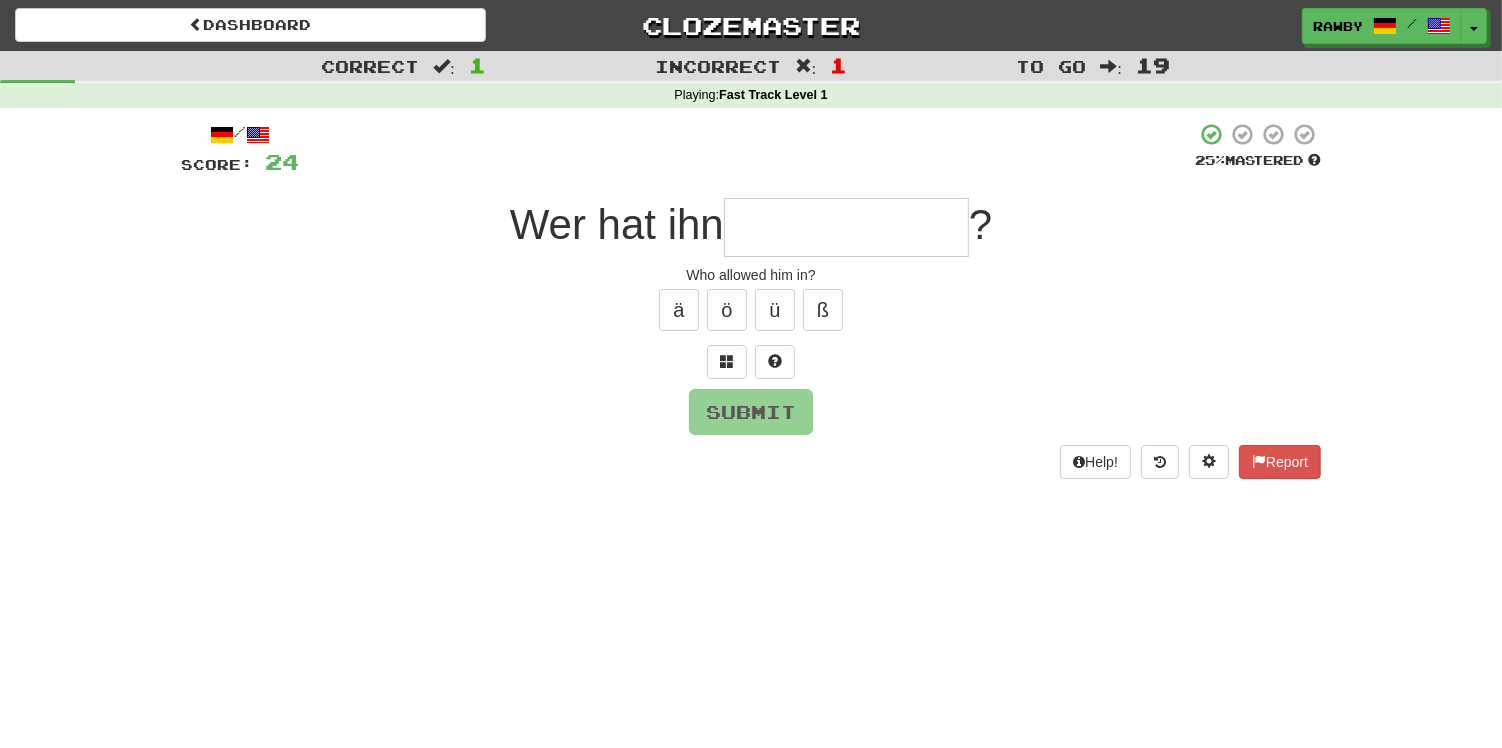 type on "*" 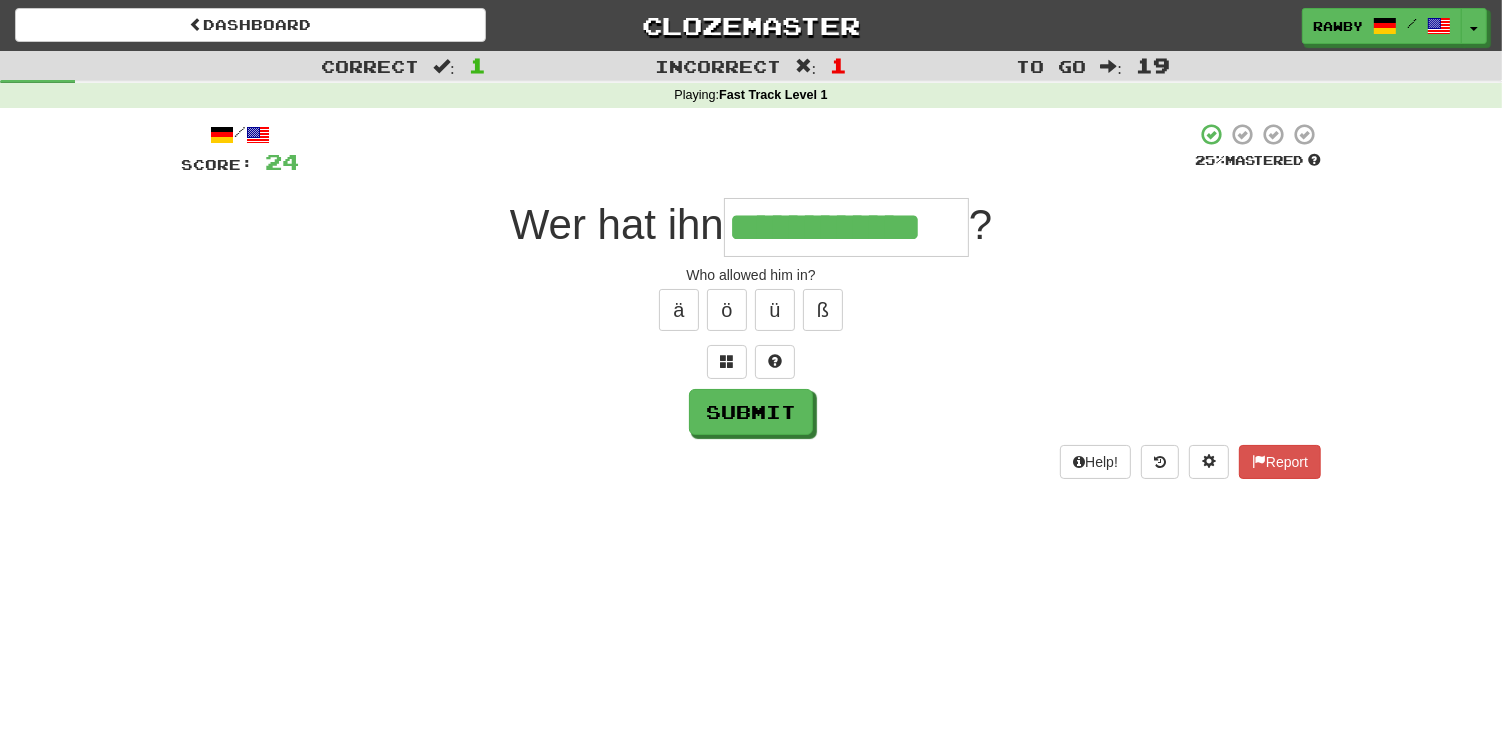 type on "**********" 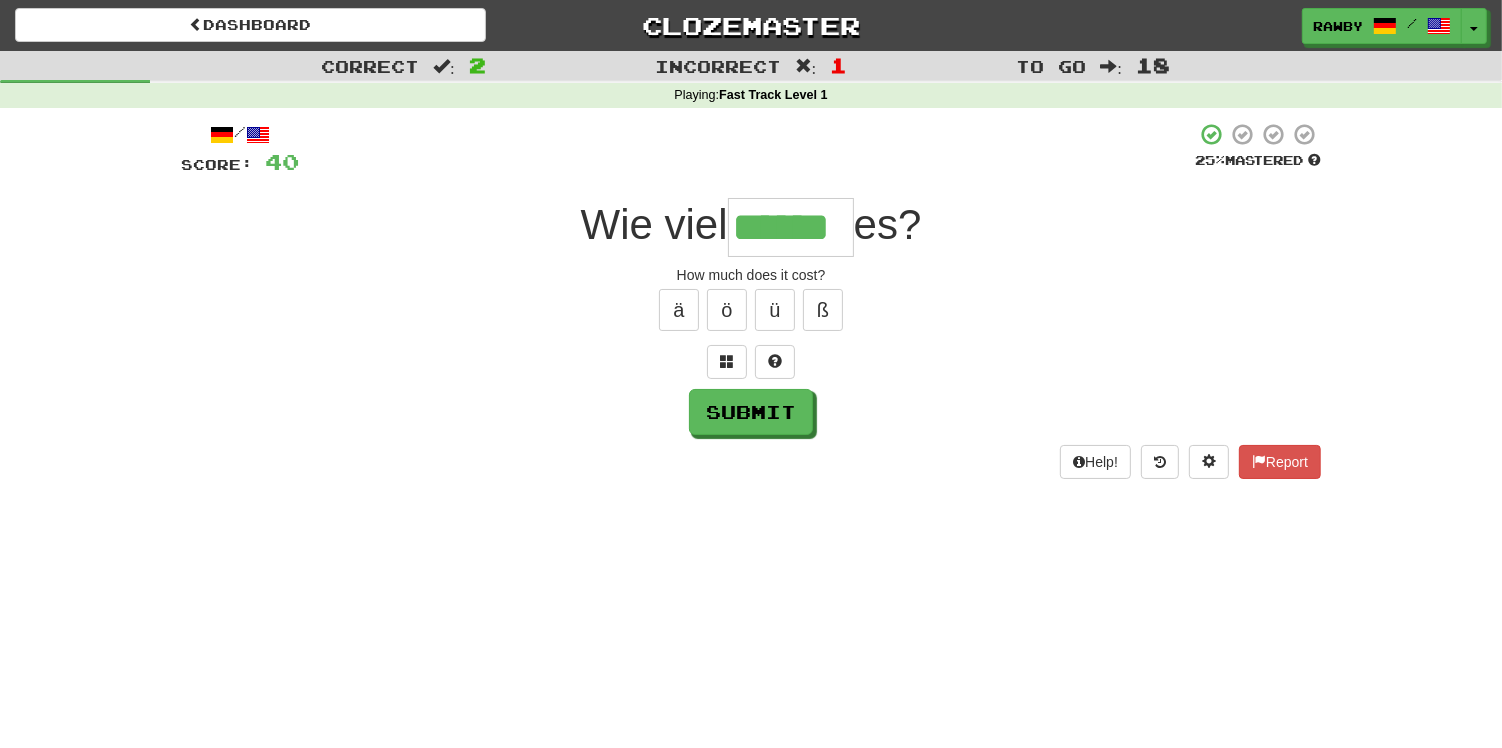 type on "******" 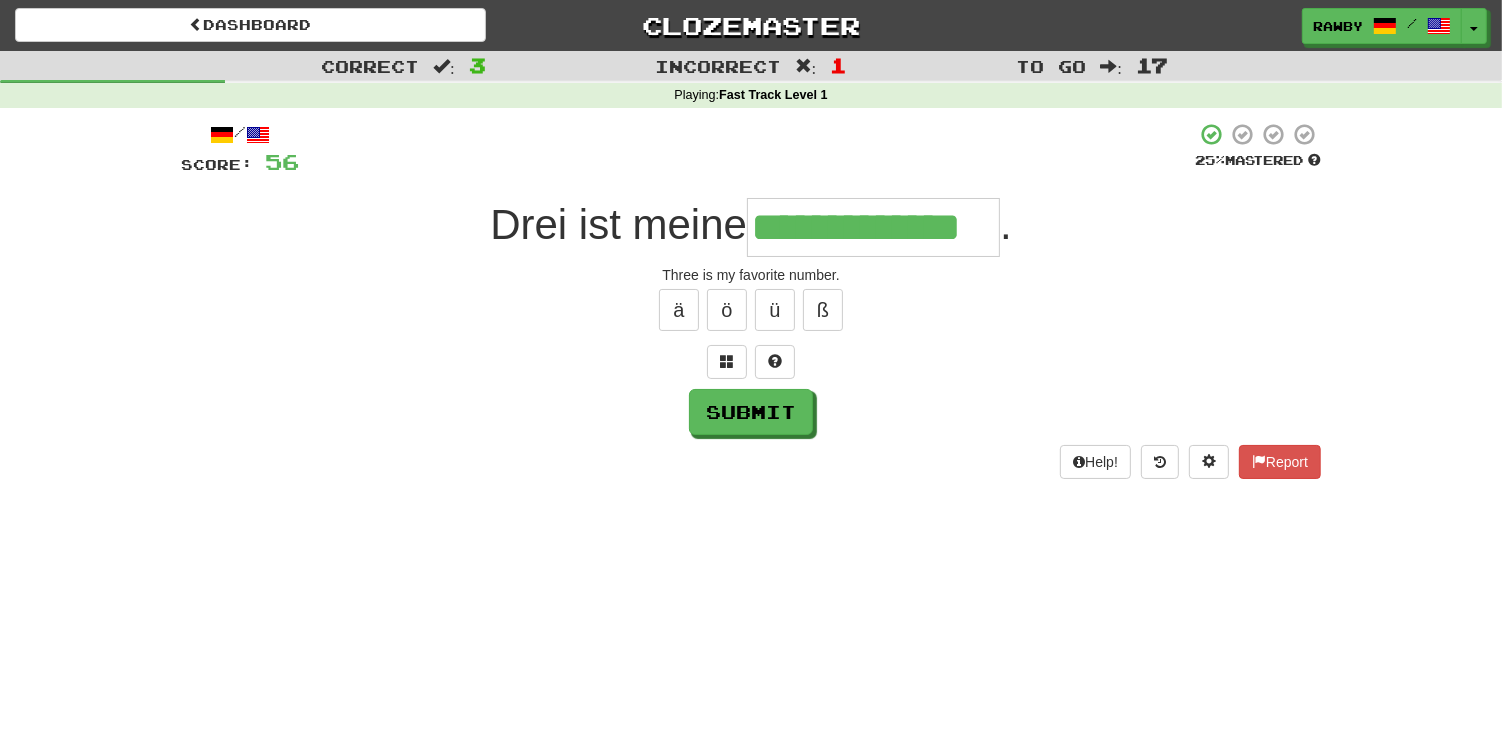 type on "**********" 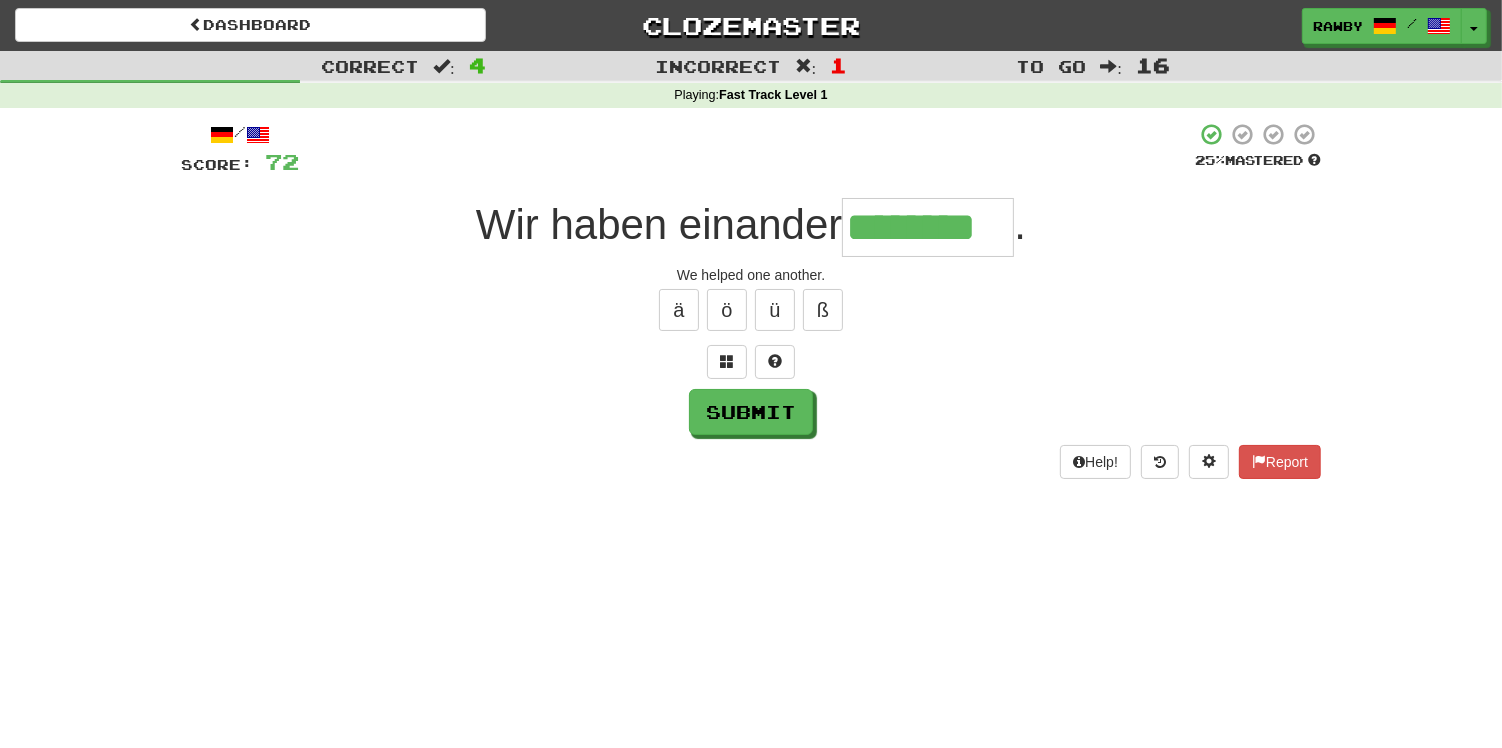 type on "********" 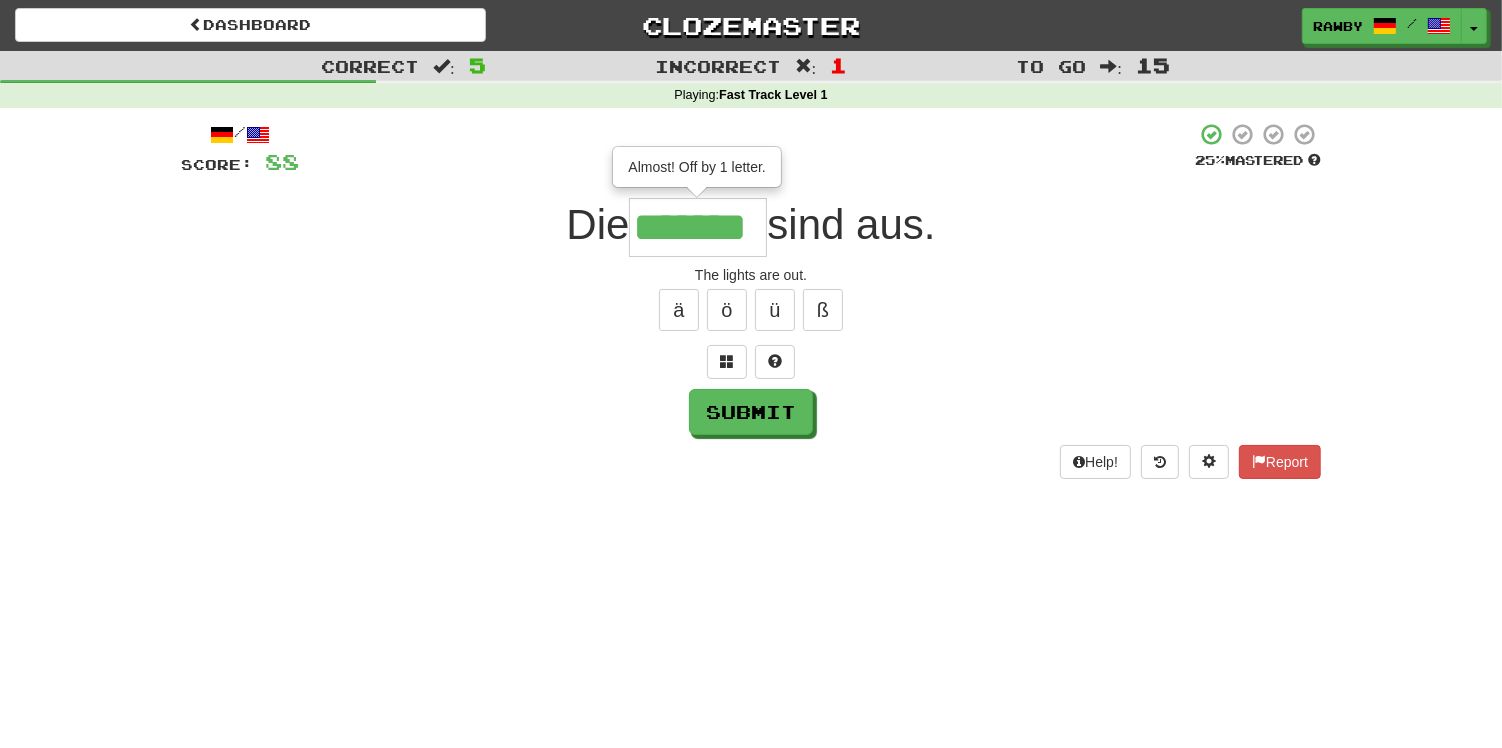 type on "*******" 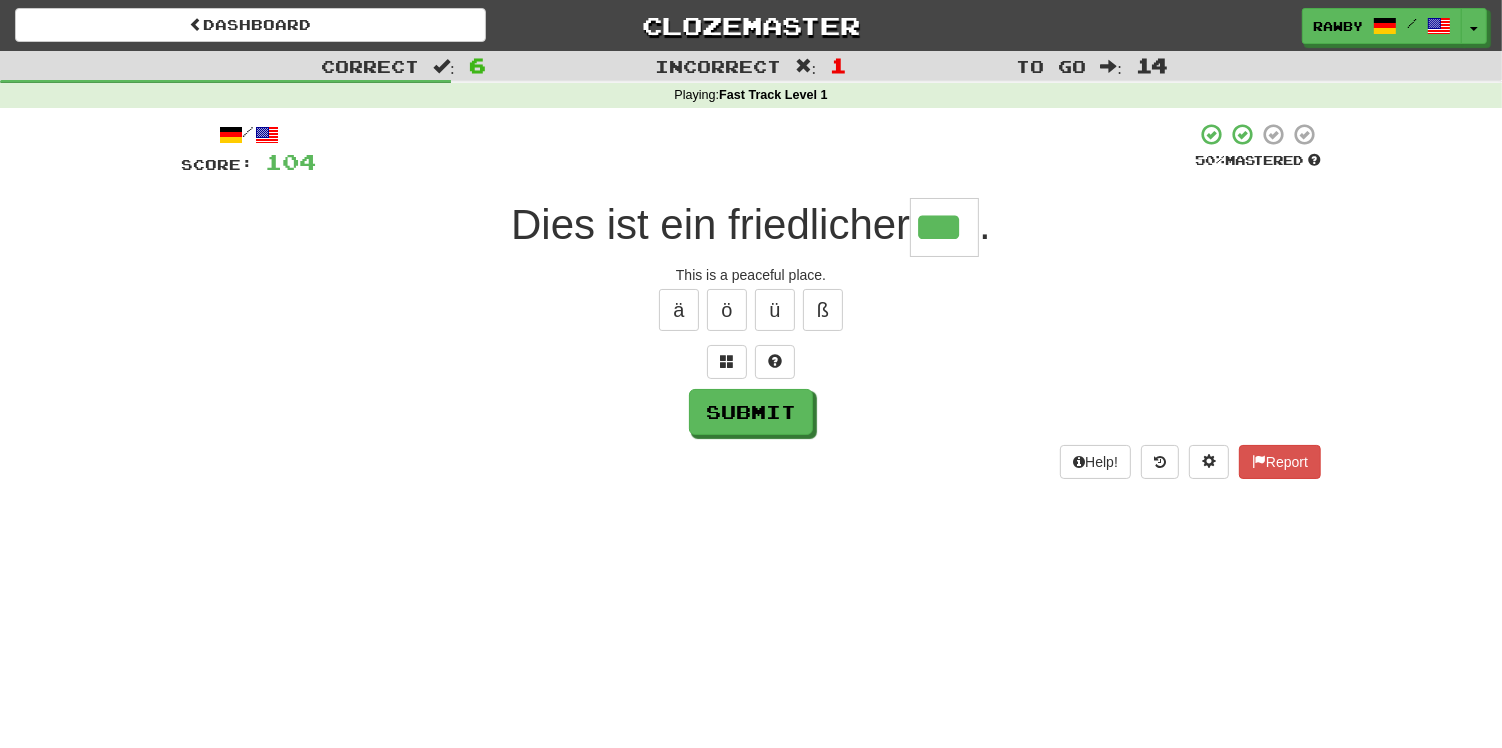type on "***" 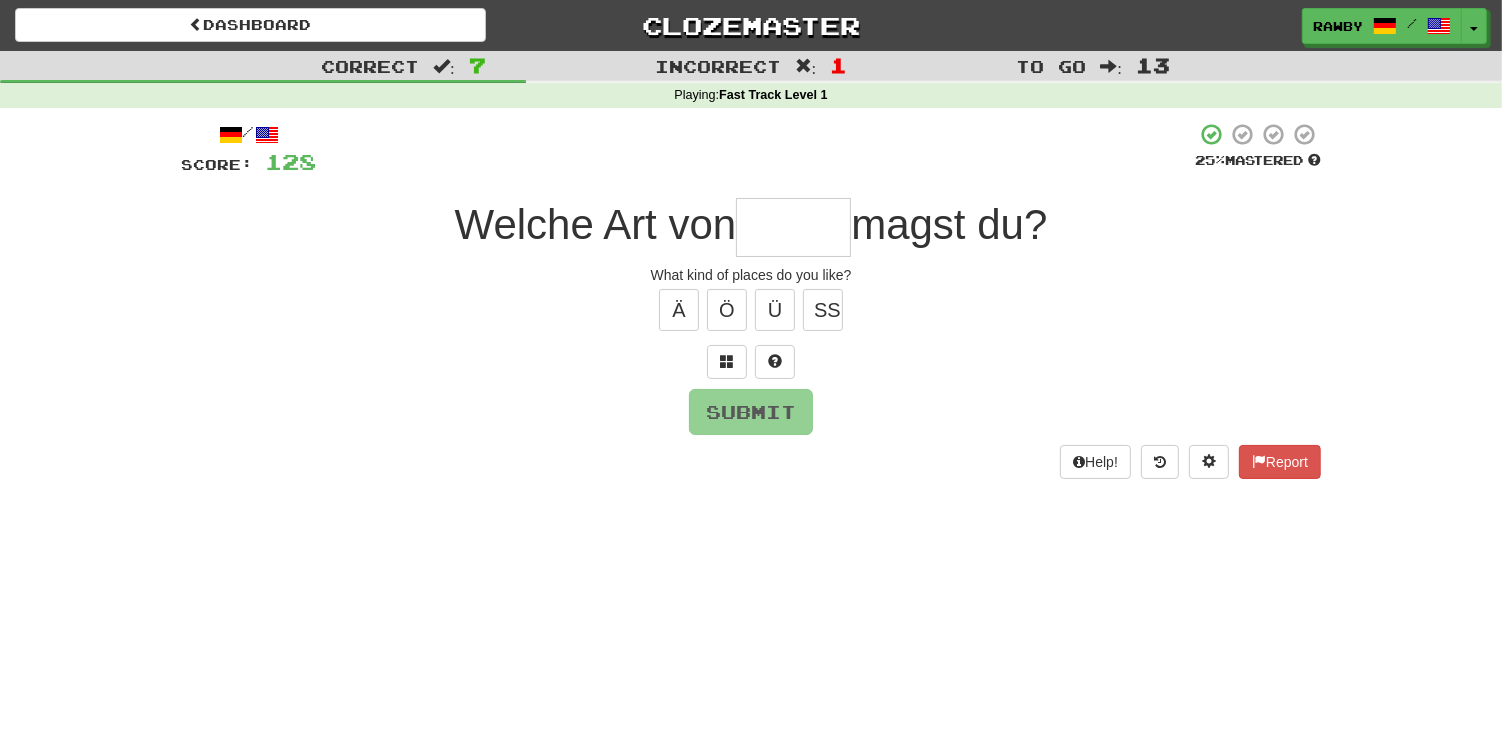 type on "*" 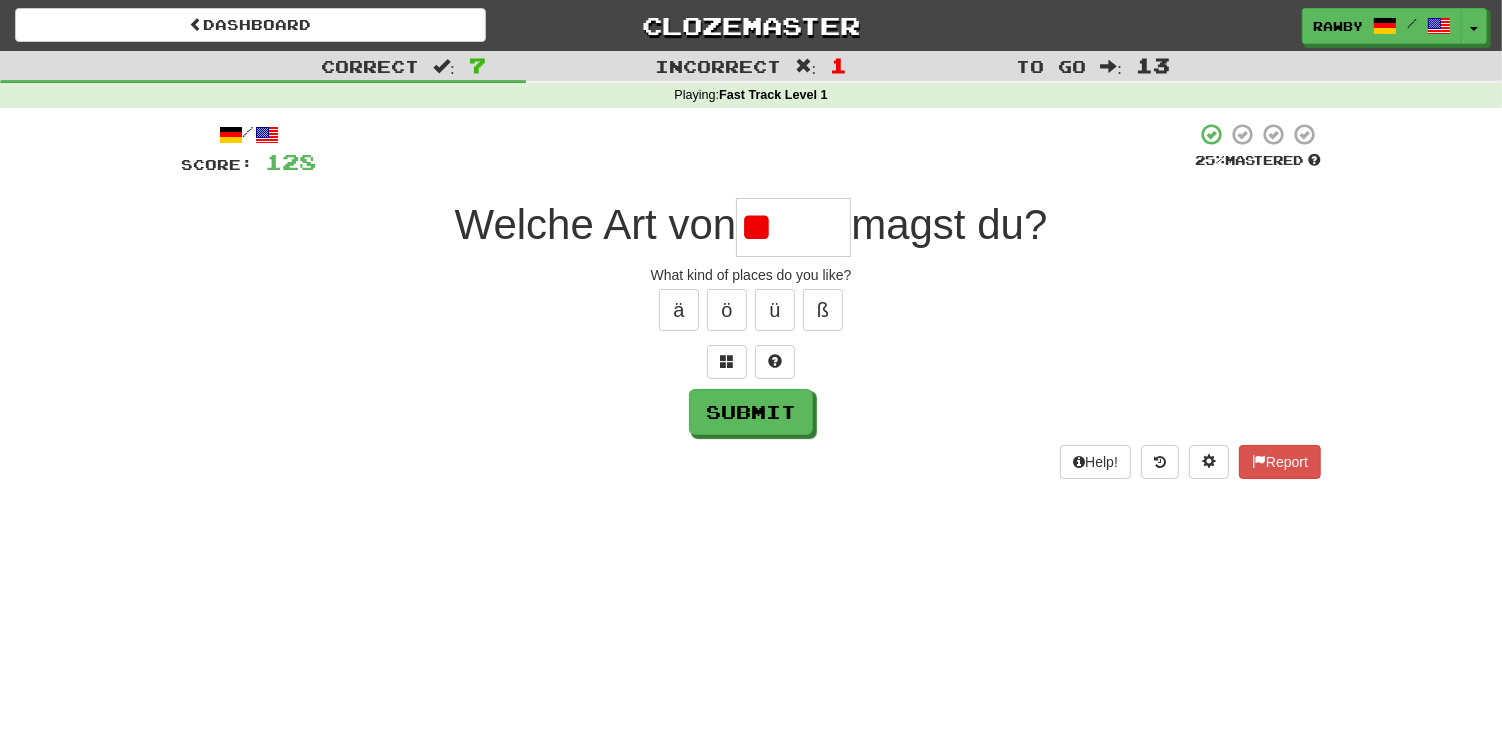 type on "*" 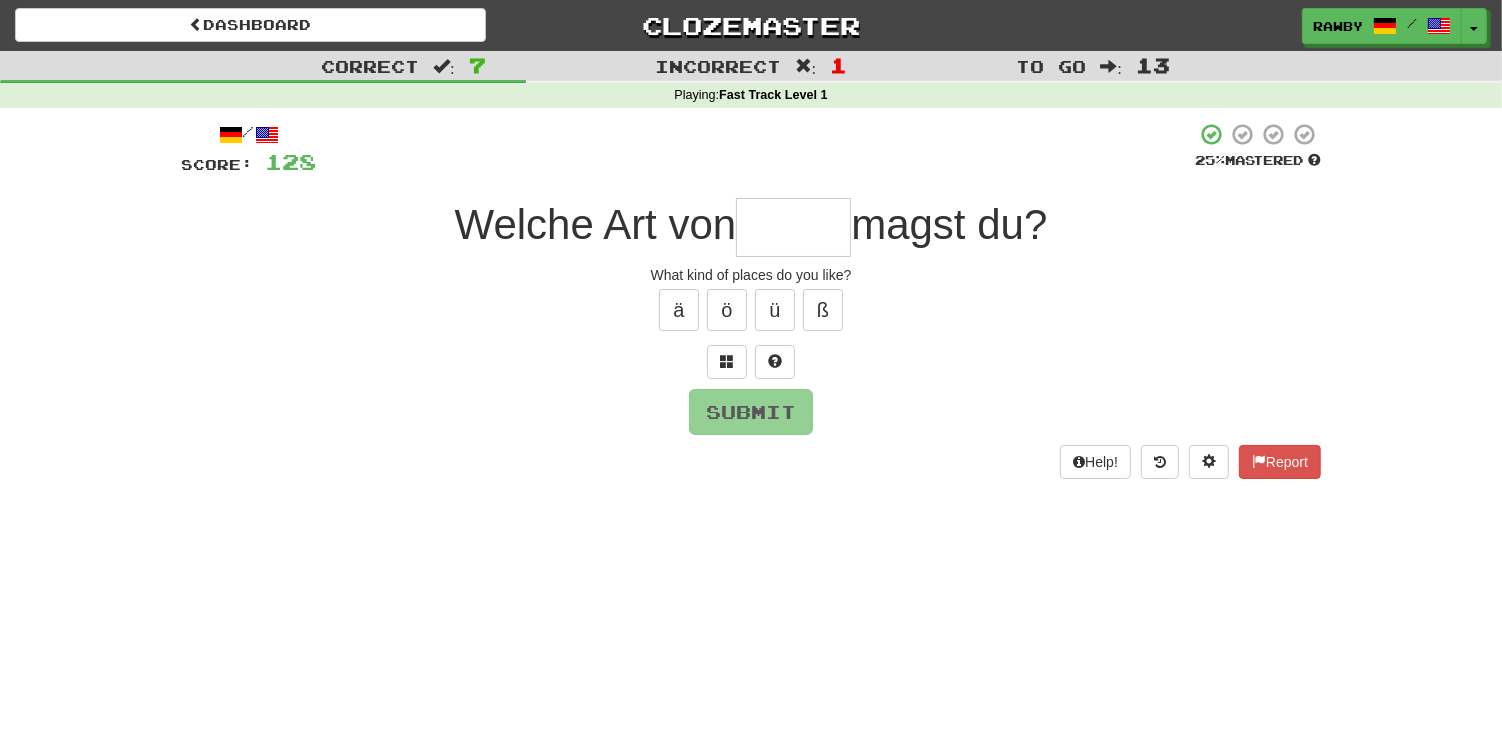 type on "*****" 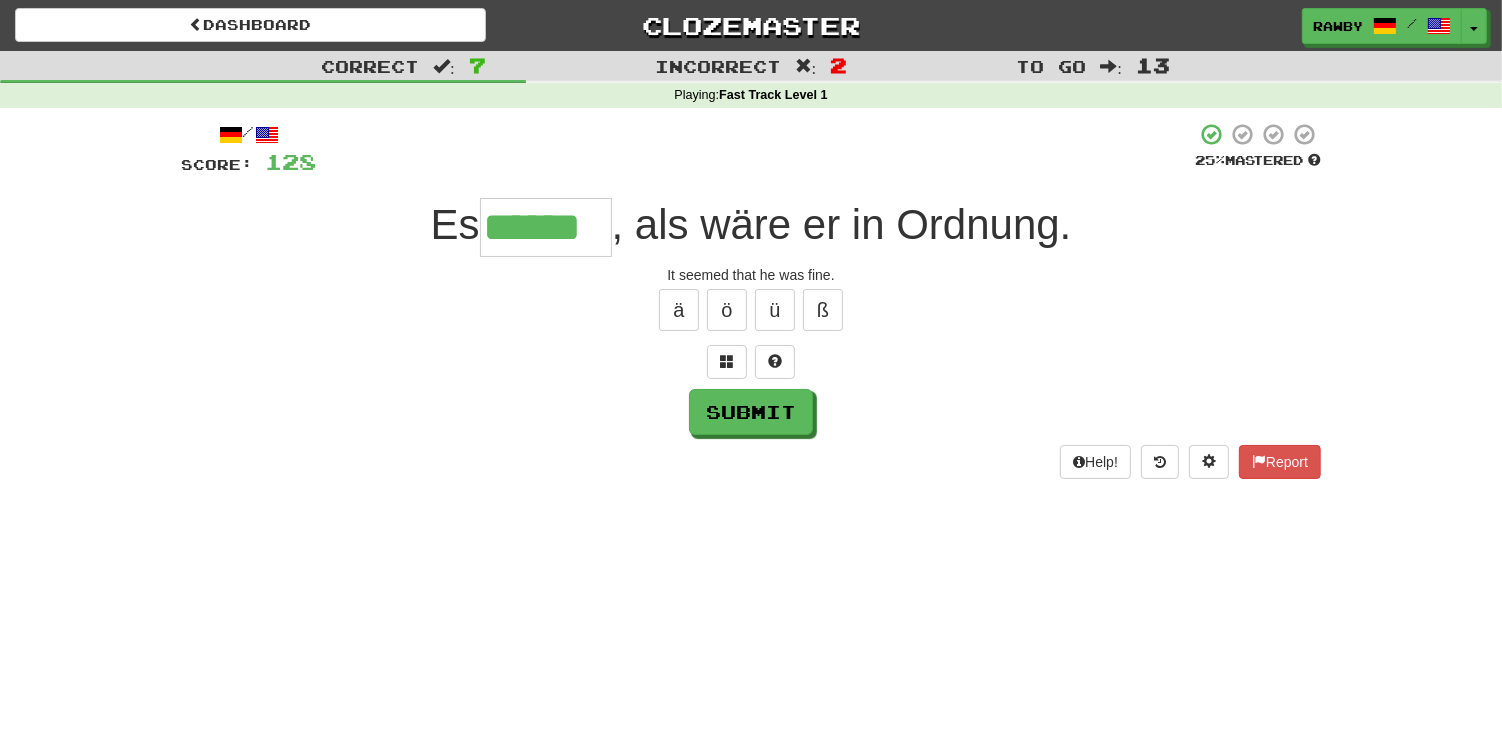 type on "******" 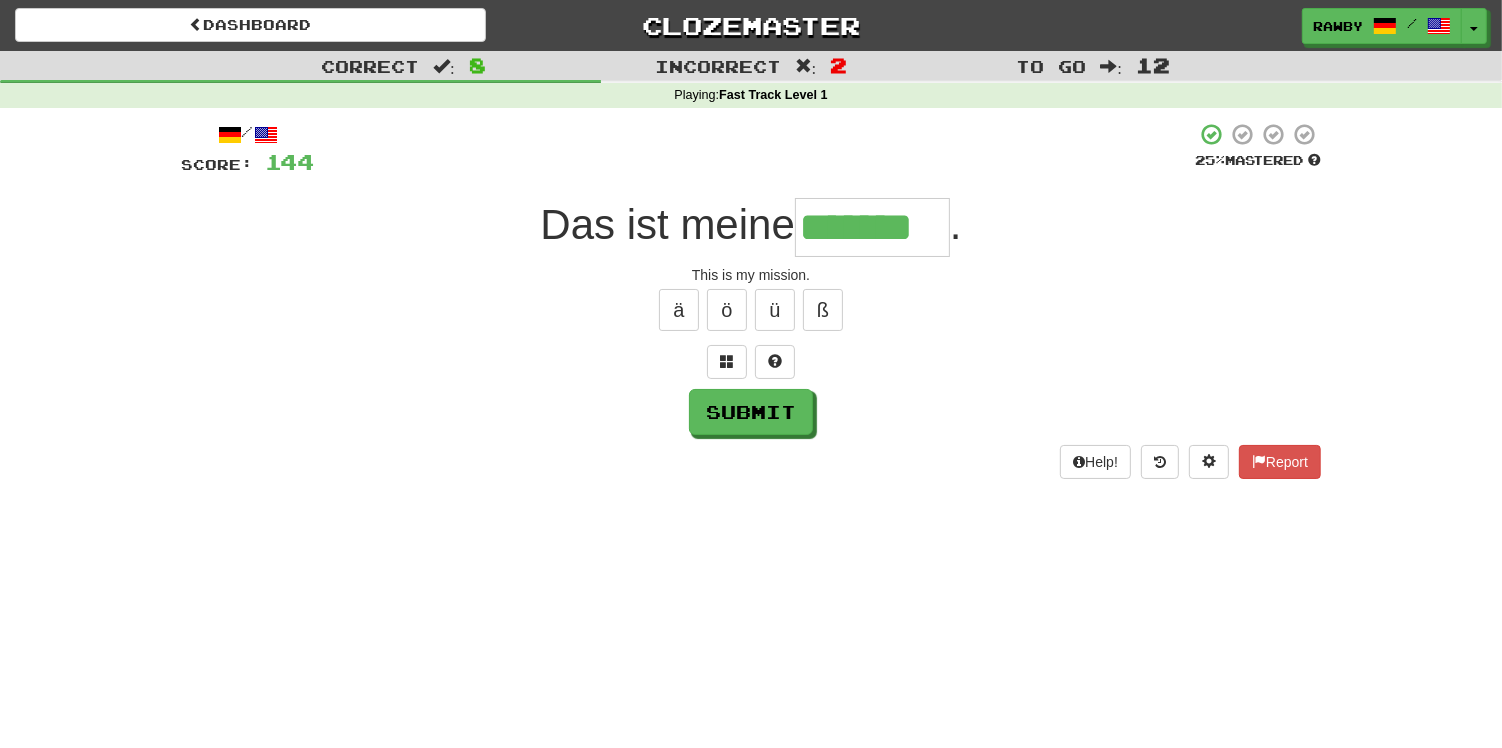 type on "*******" 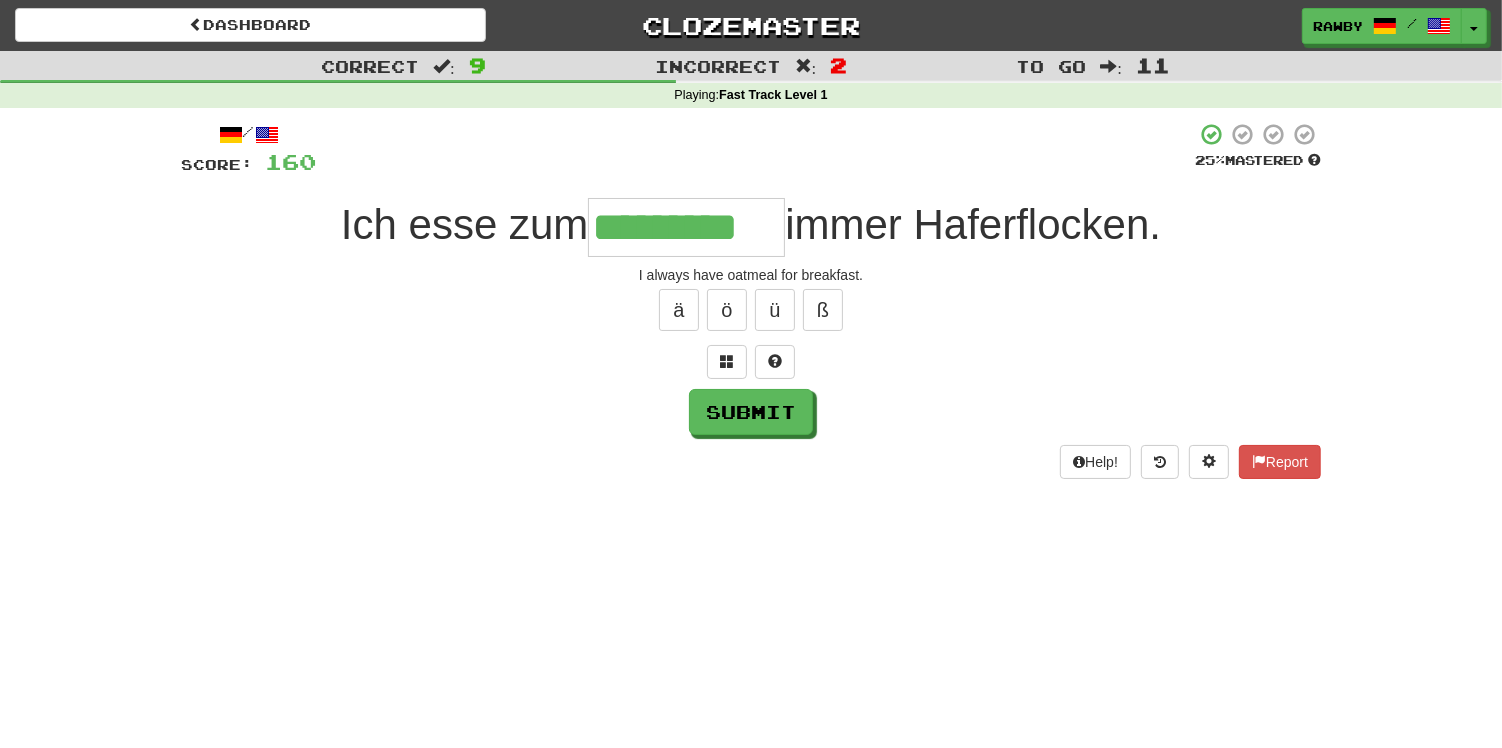 type on "*********" 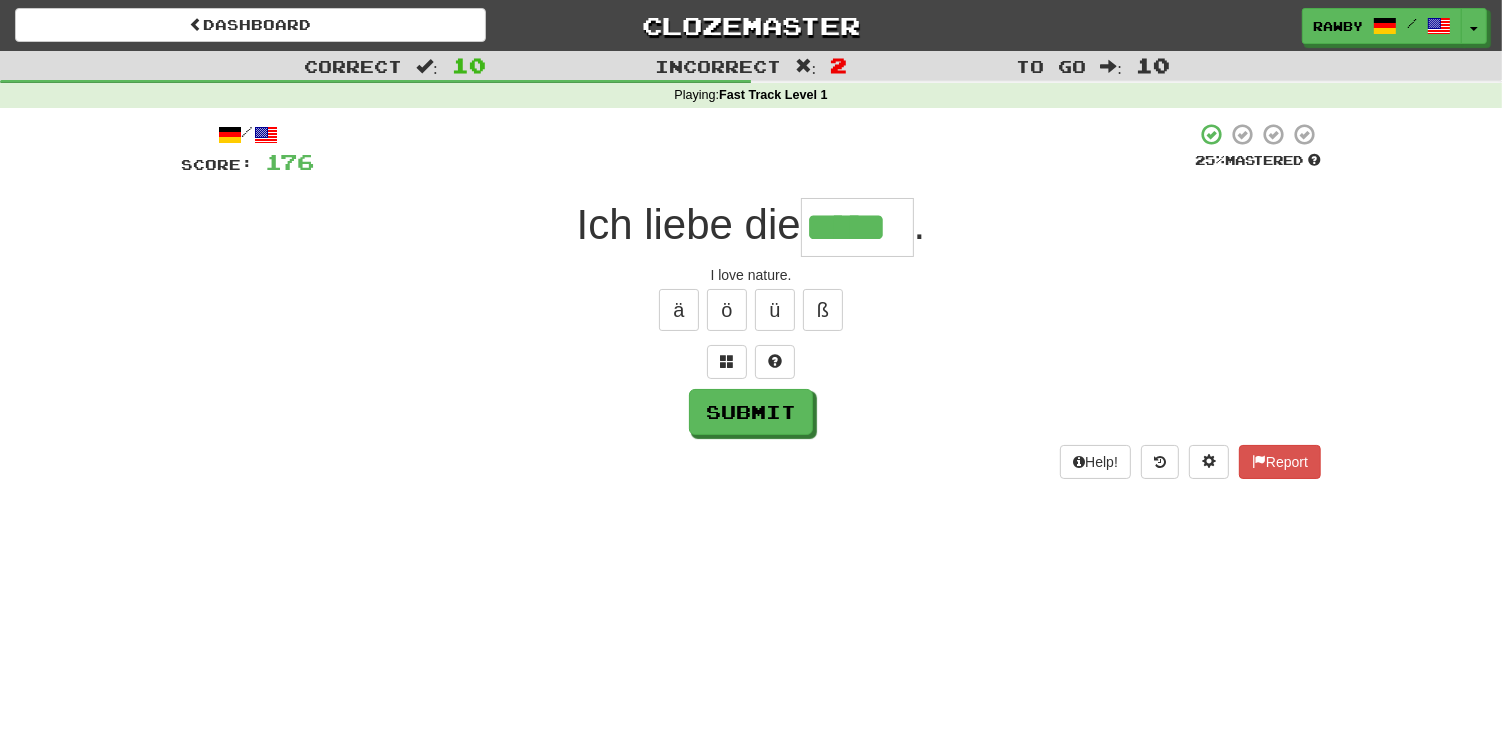 type on "*****" 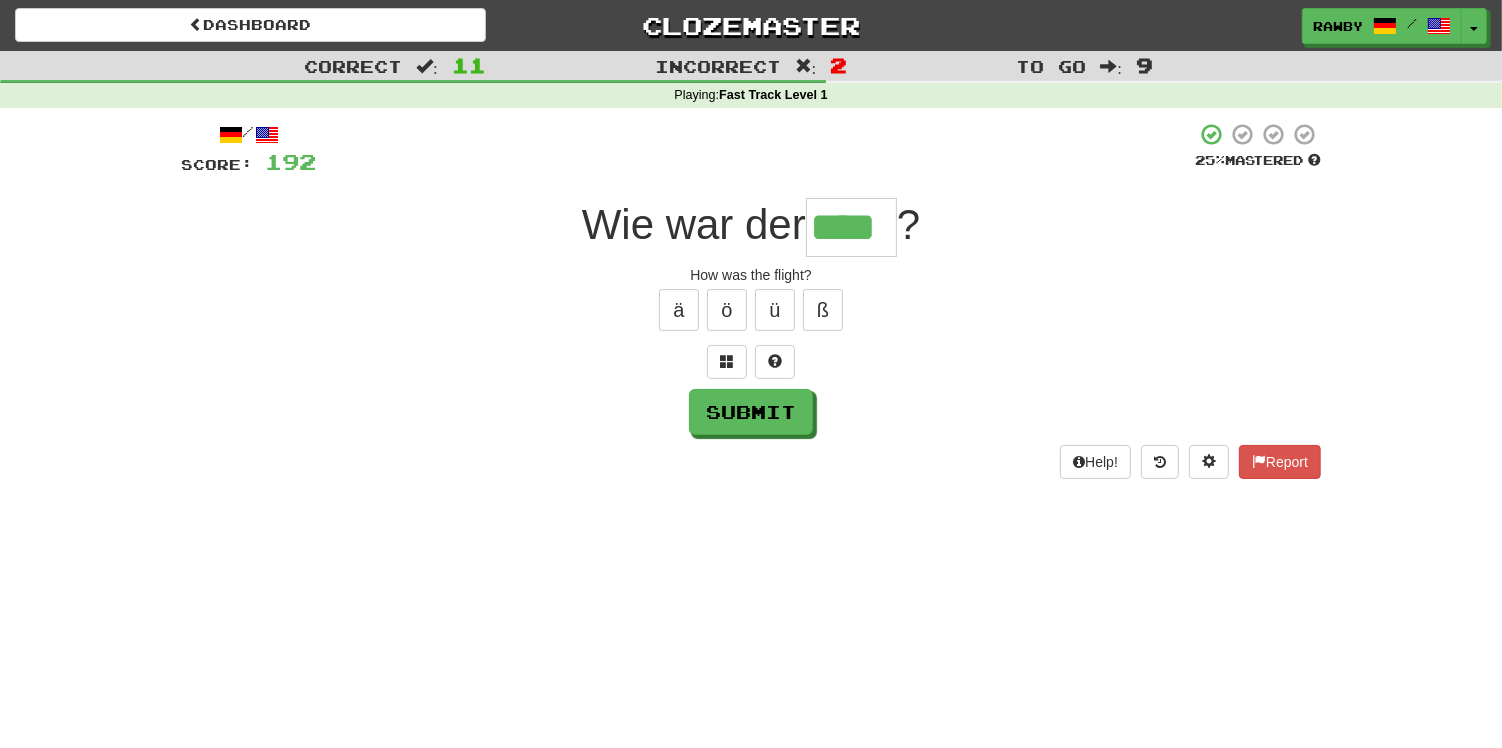 type on "****" 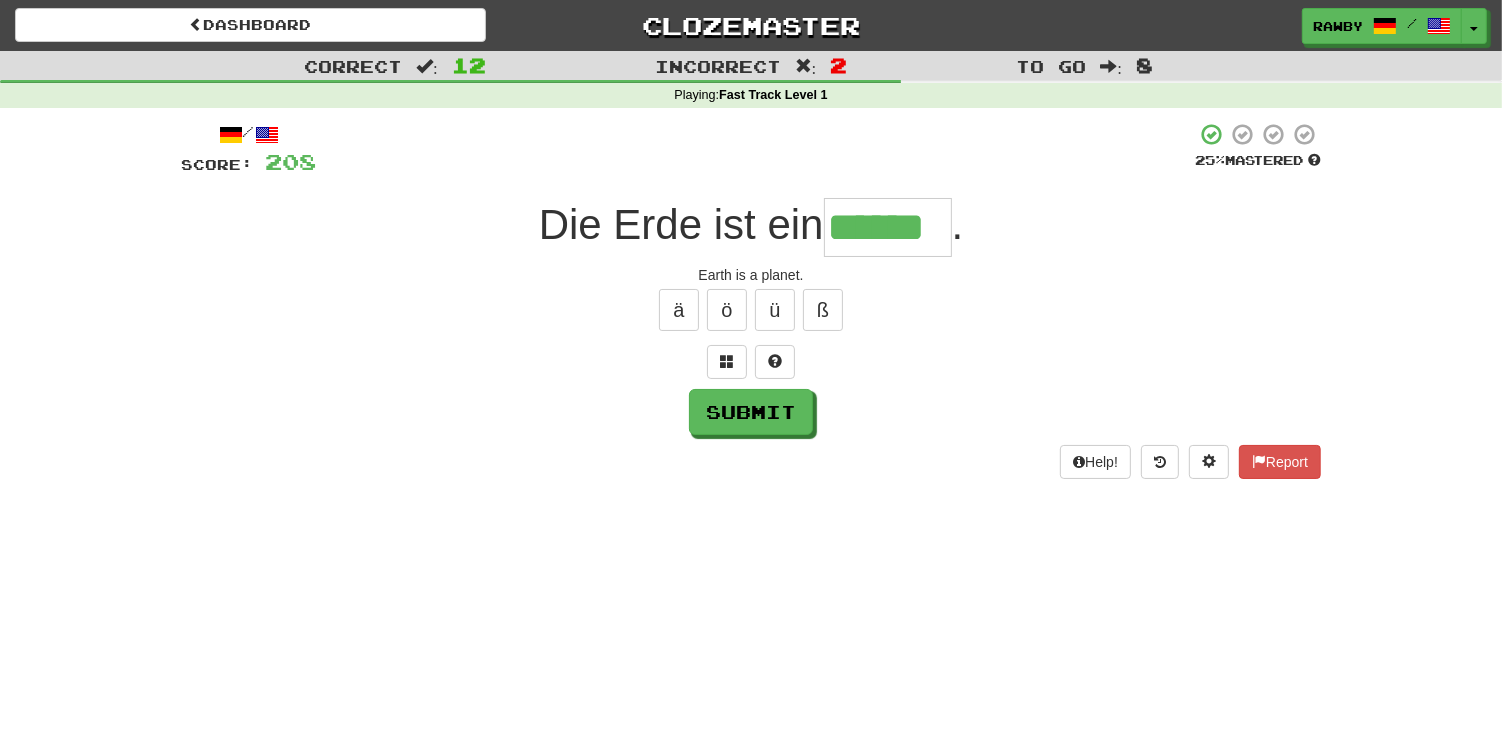 type on "******" 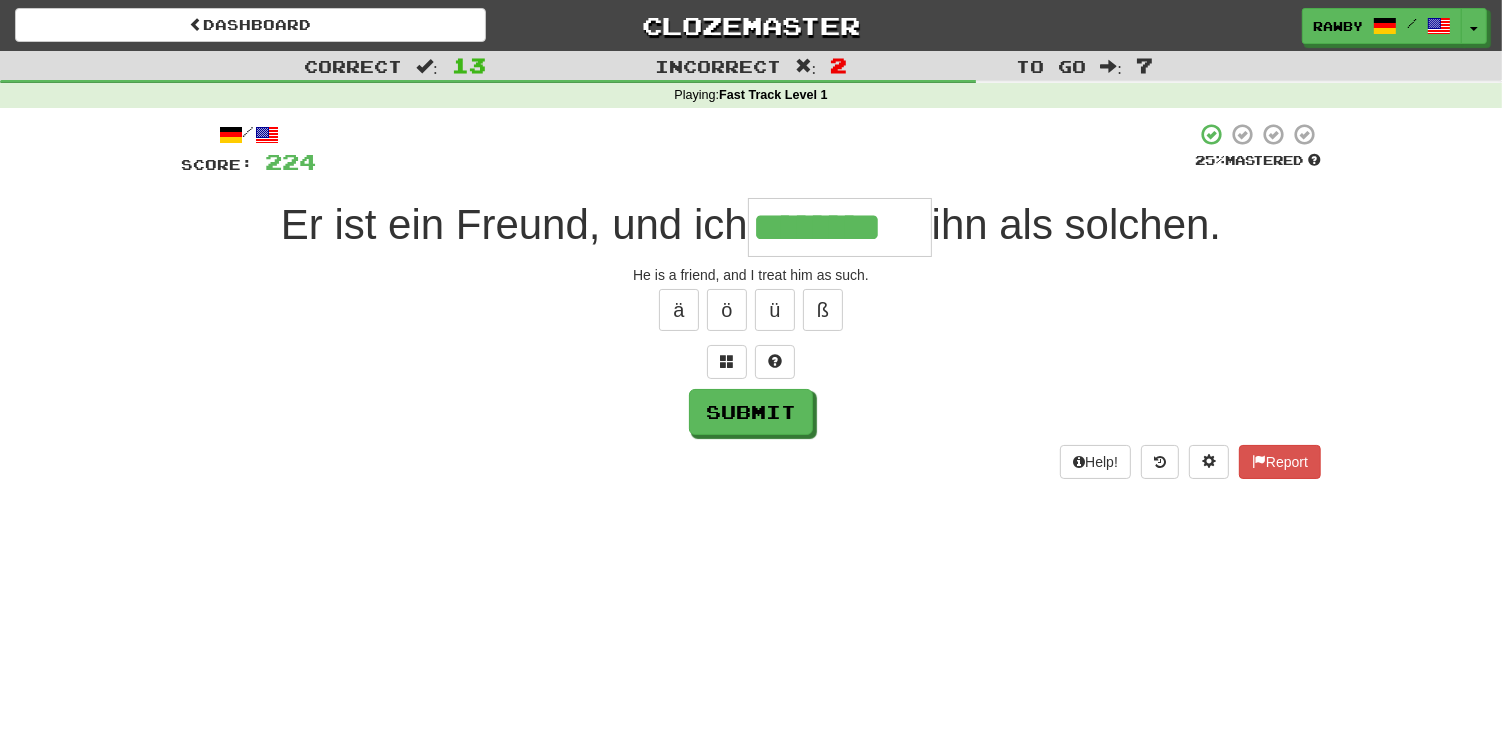 type on "********" 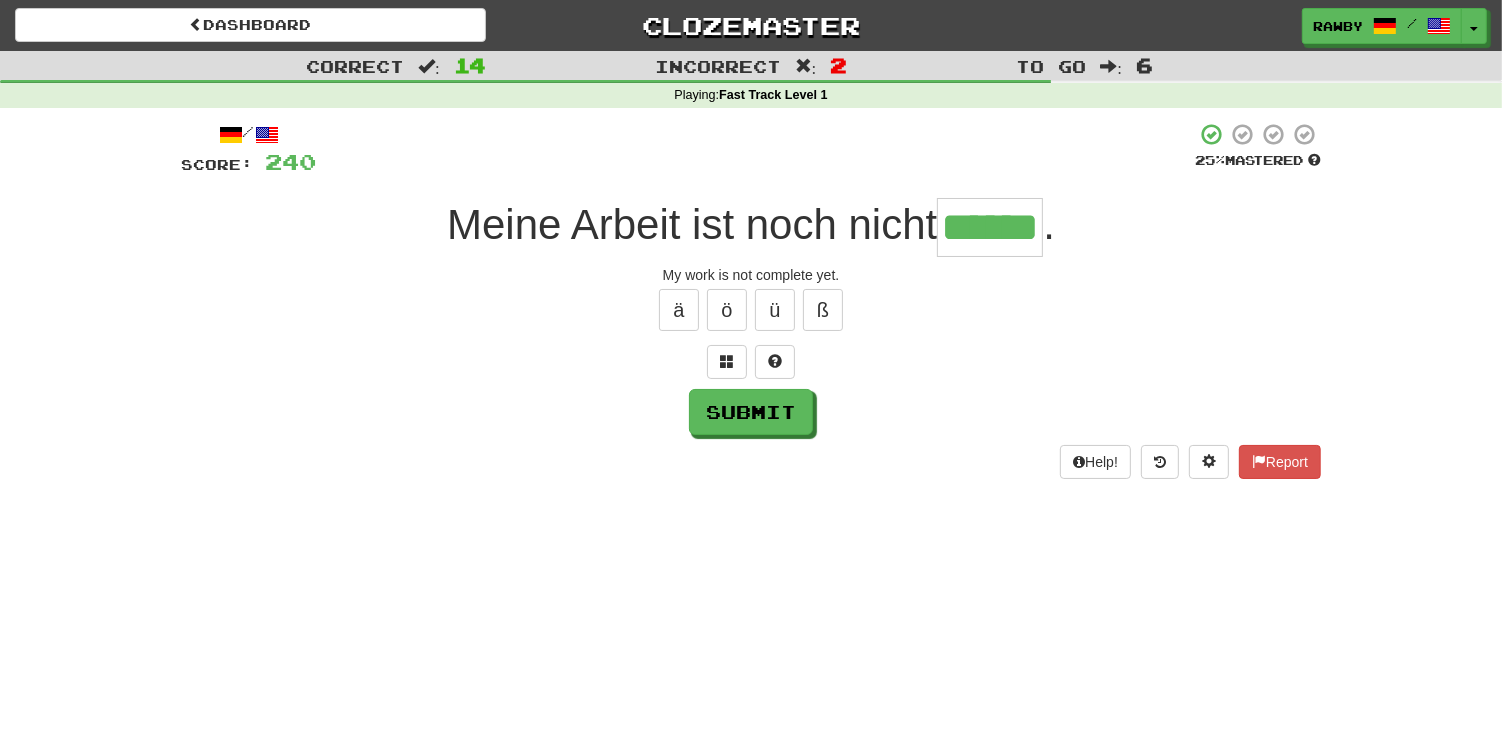 type on "******" 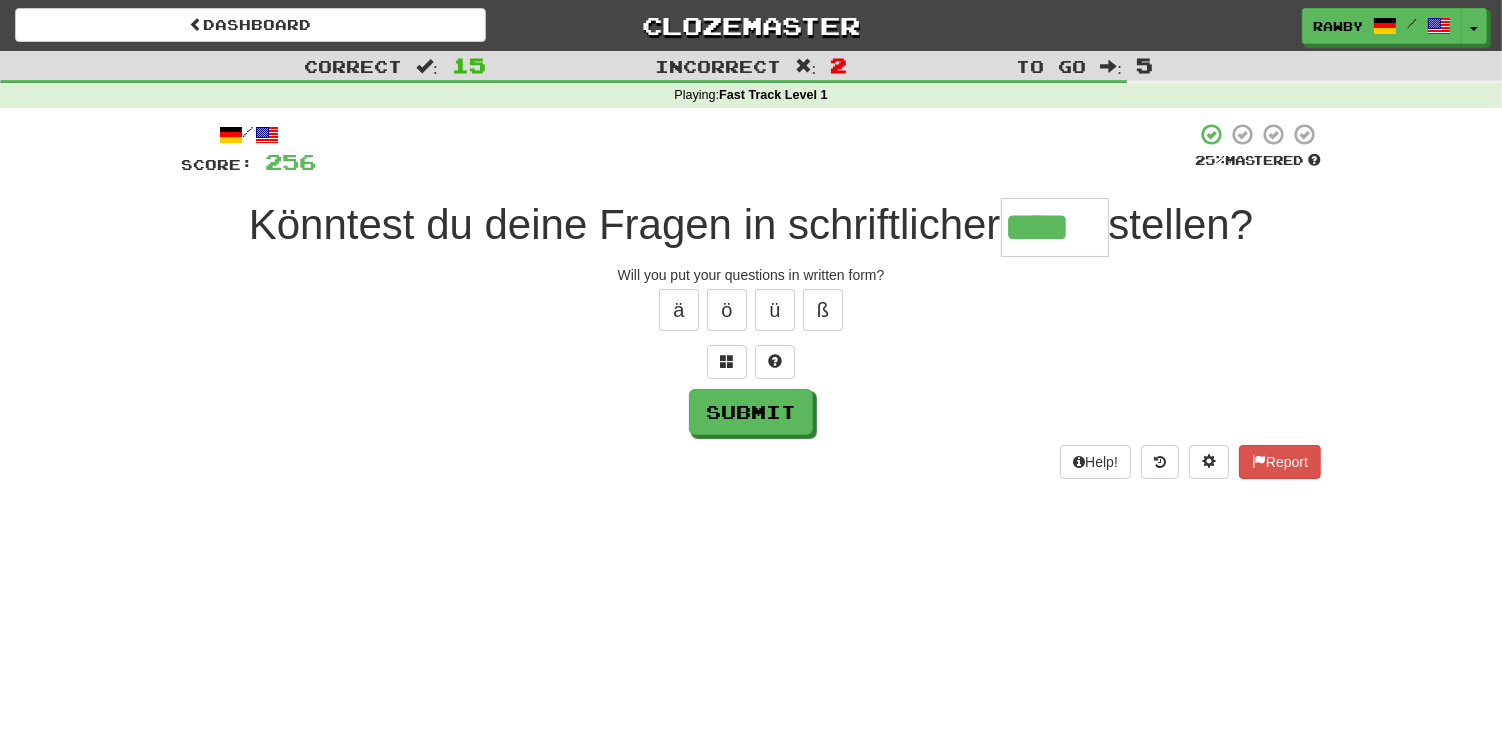 type on "****" 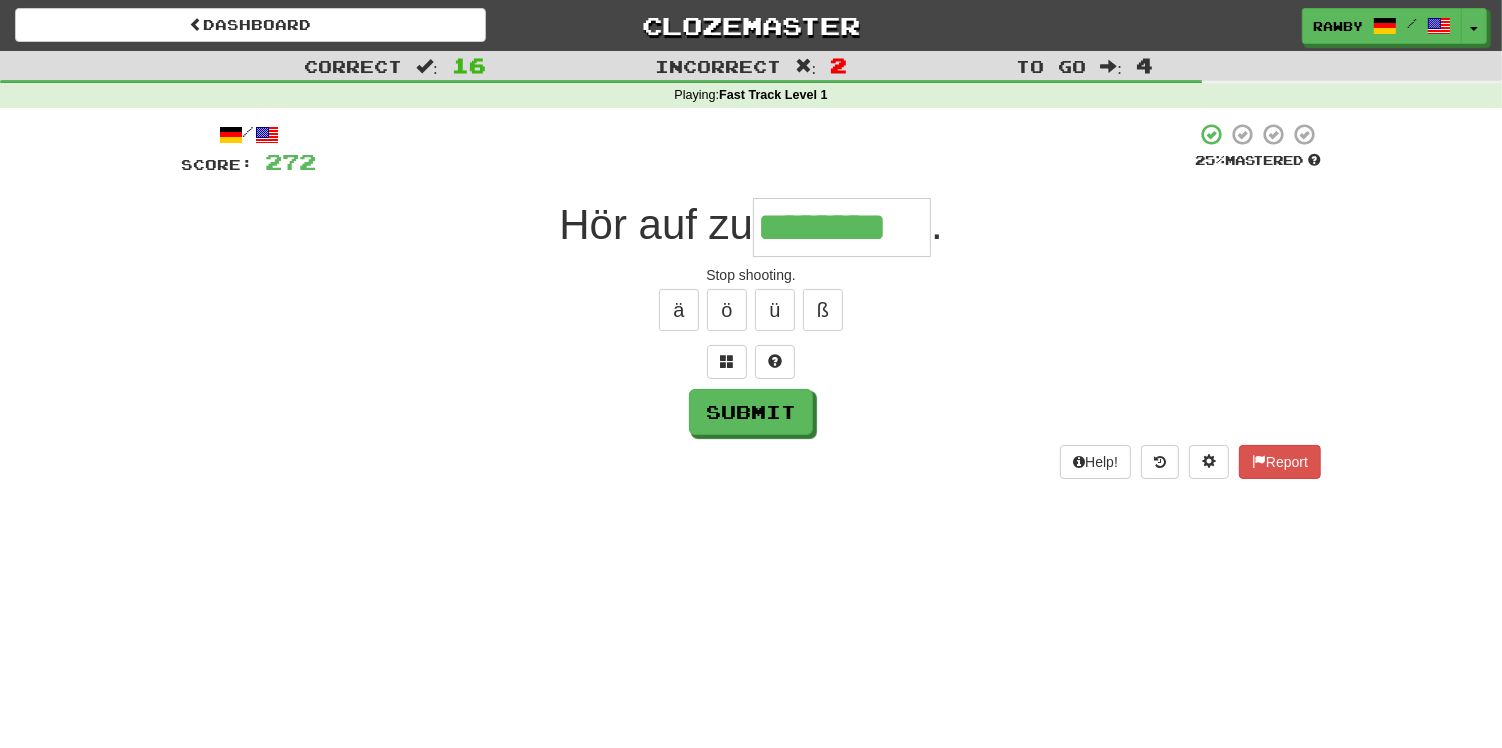 type on "********" 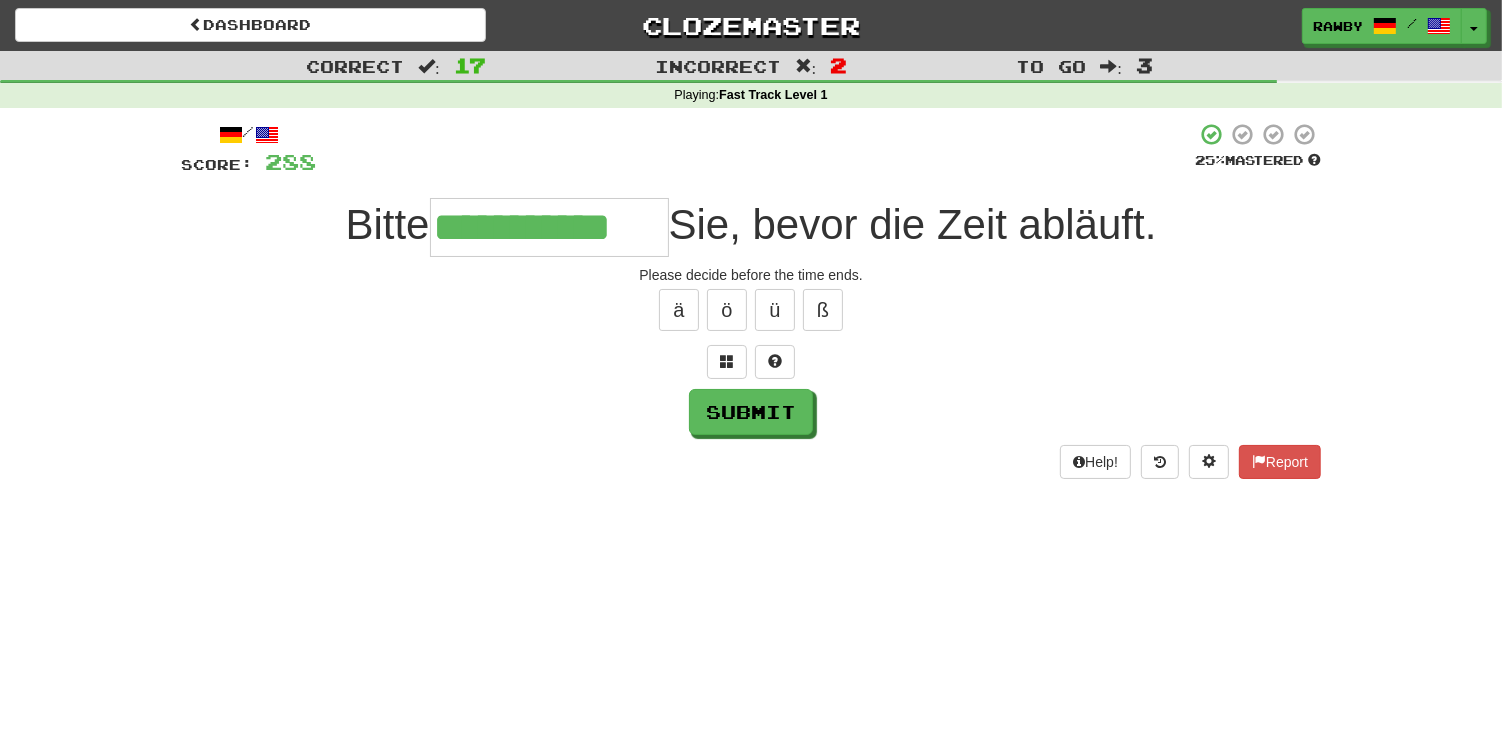 type on "**********" 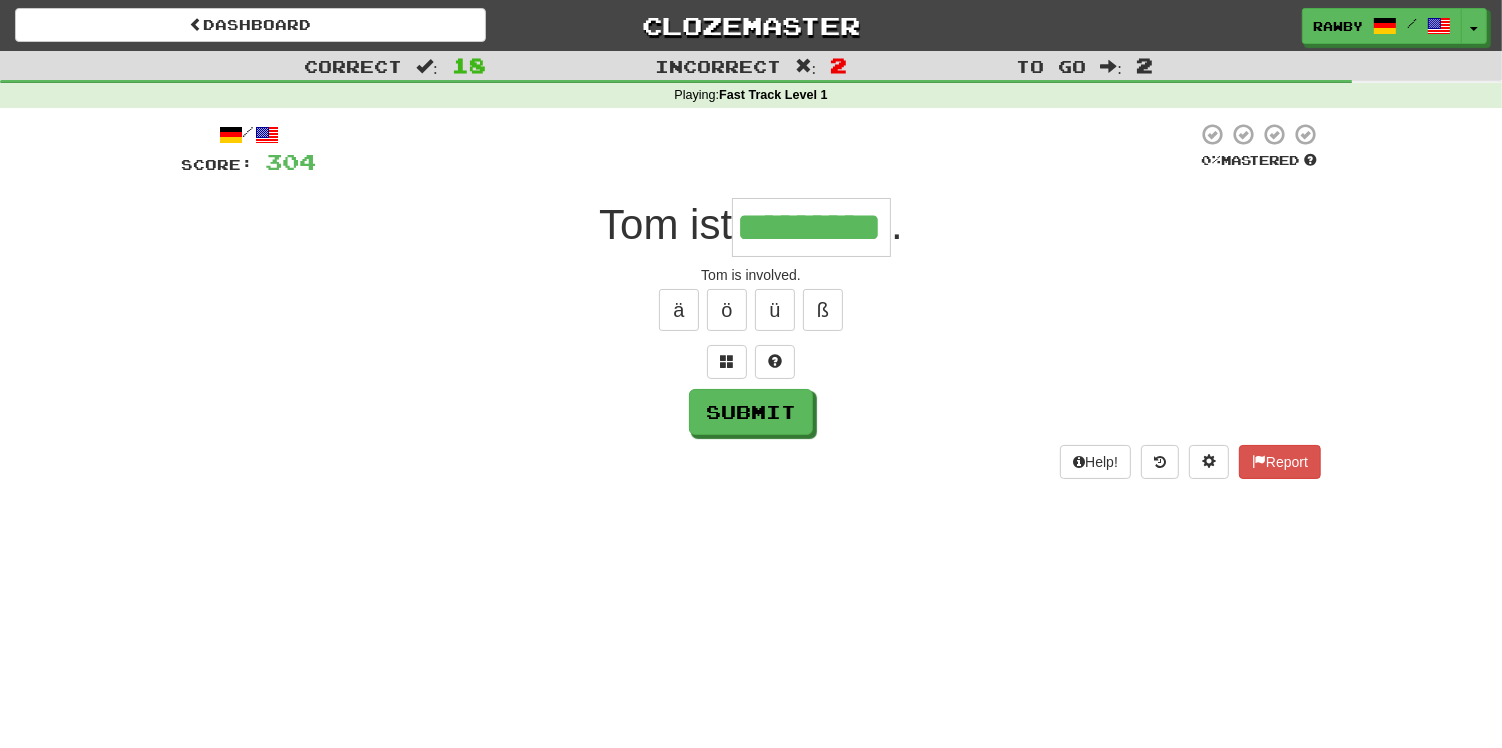 type on "*********" 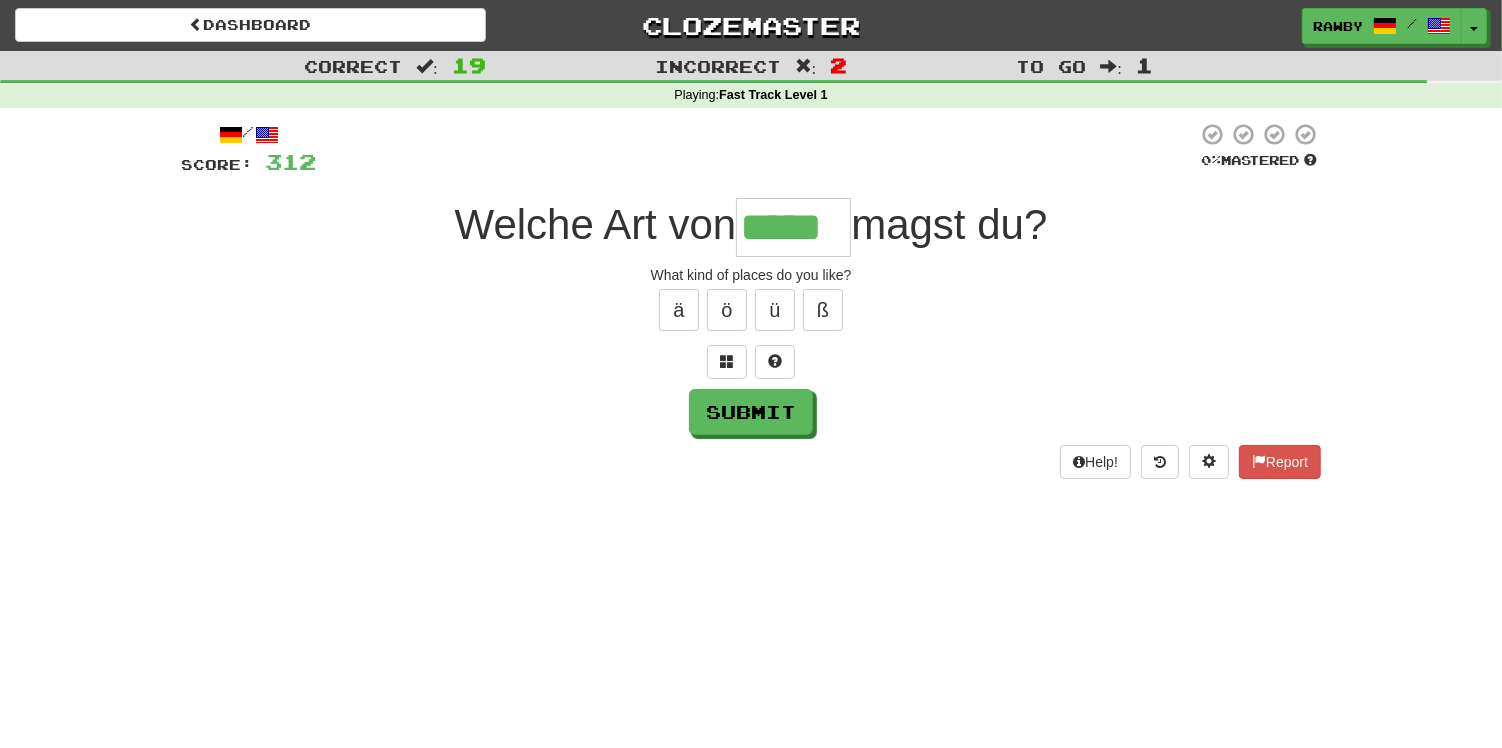 type on "*****" 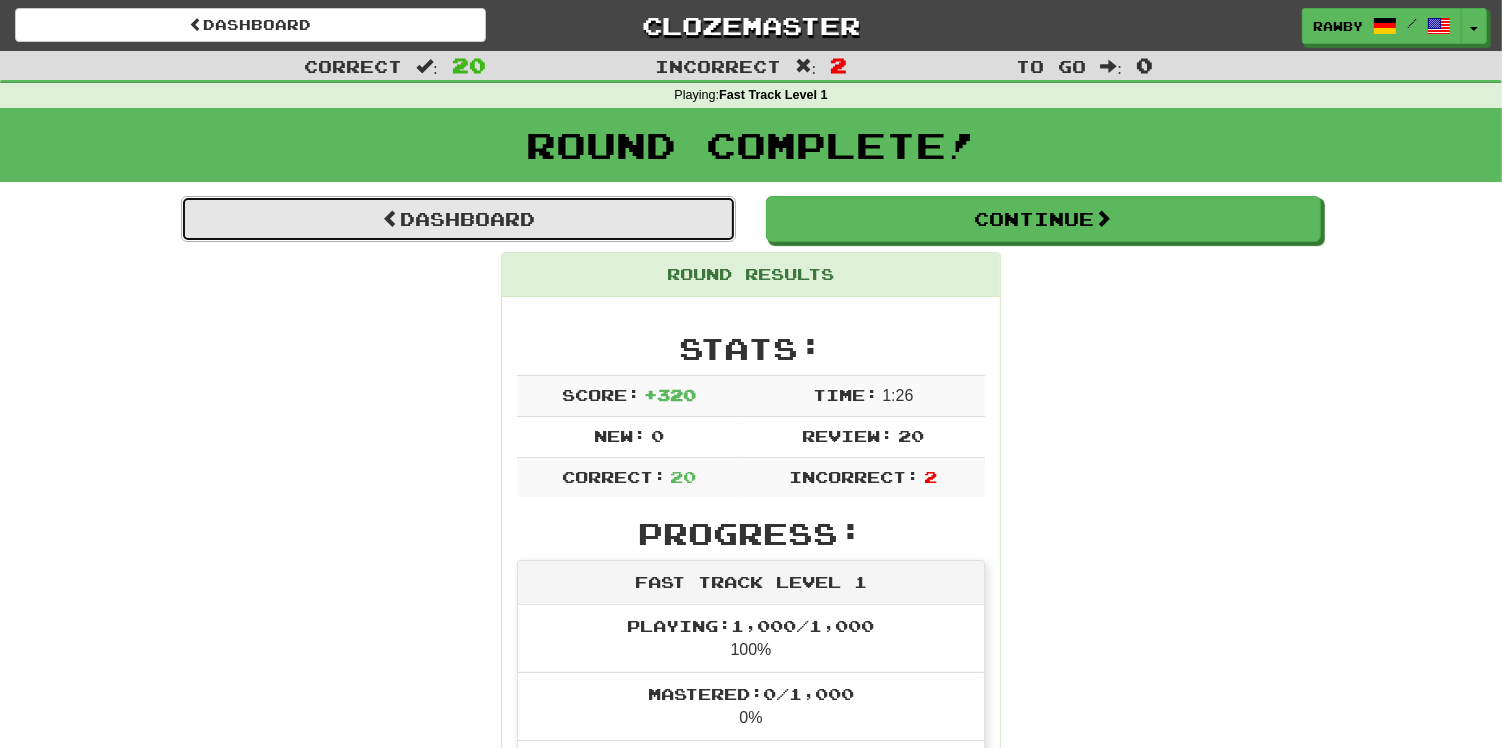 click on "Dashboard" at bounding box center [458, 219] 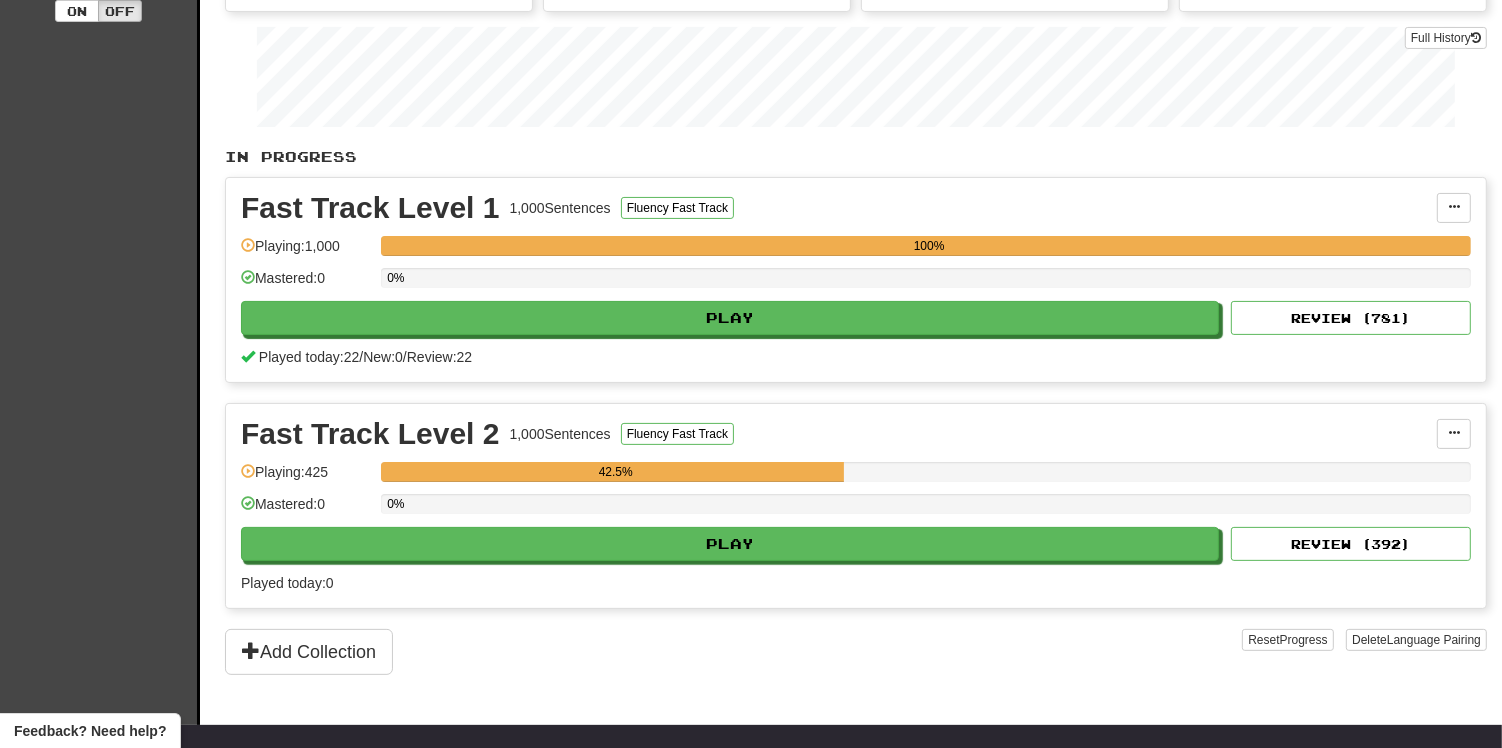 scroll, scrollTop: 298, scrollLeft: 0, axis: vertical 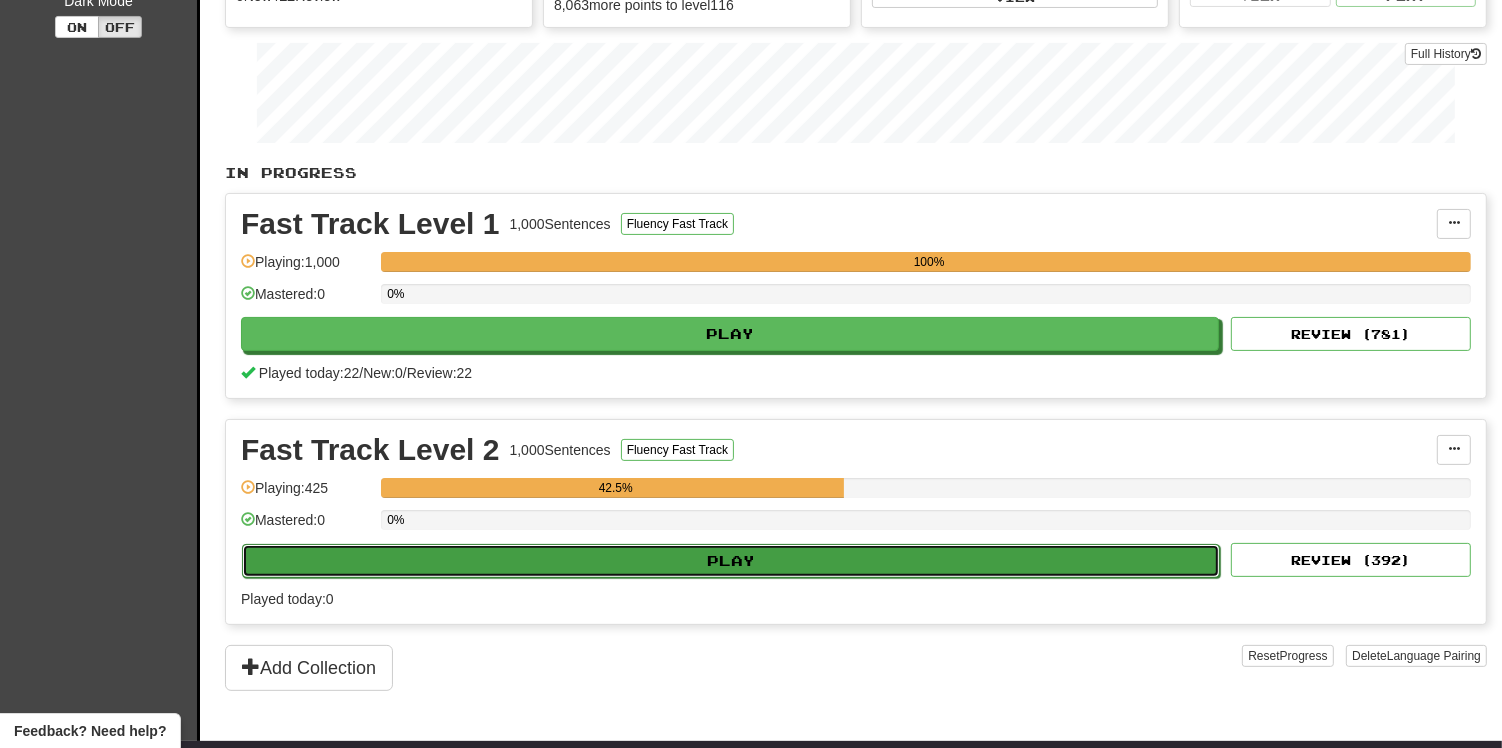 click on "Play" at bounding box center (731, 561) 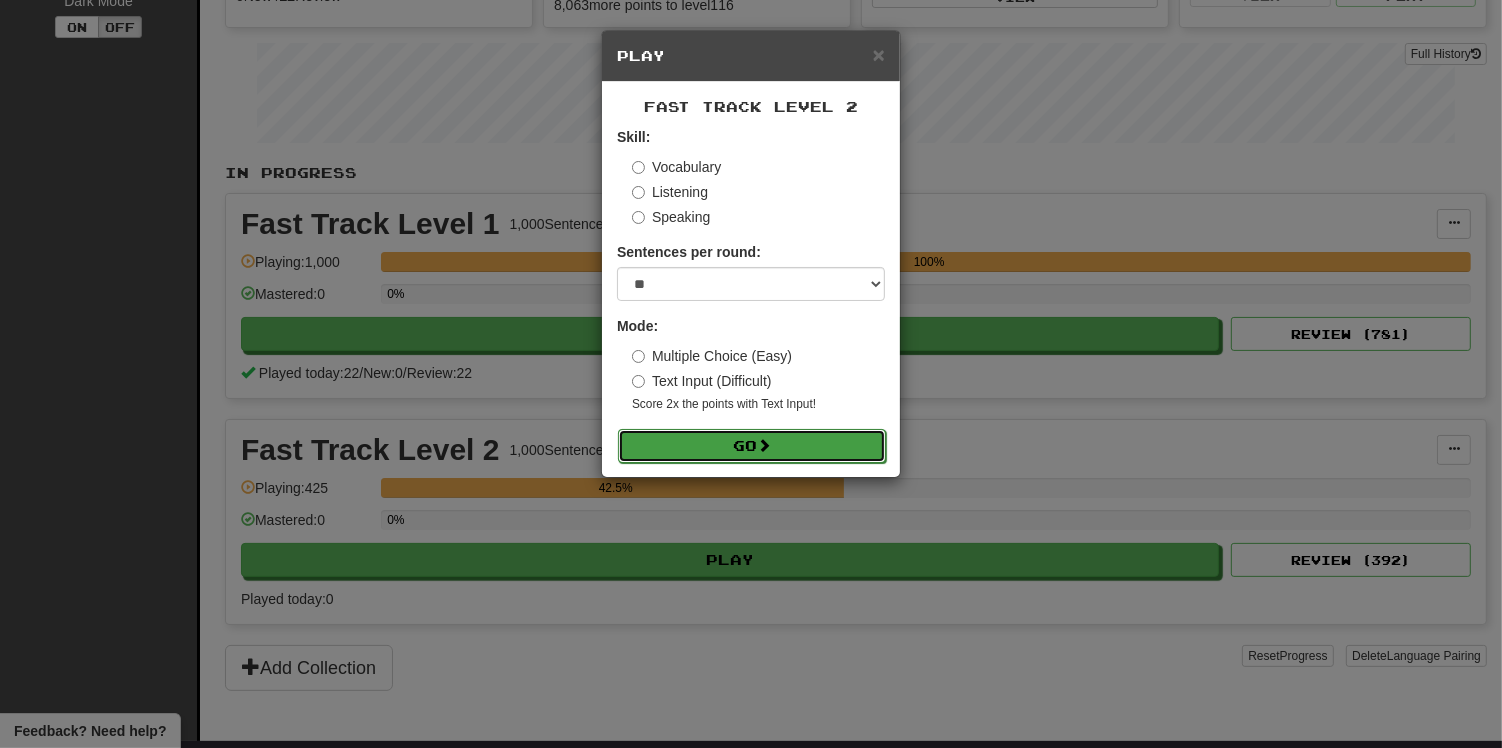 click on "Go" at bounding box center (752, 446) 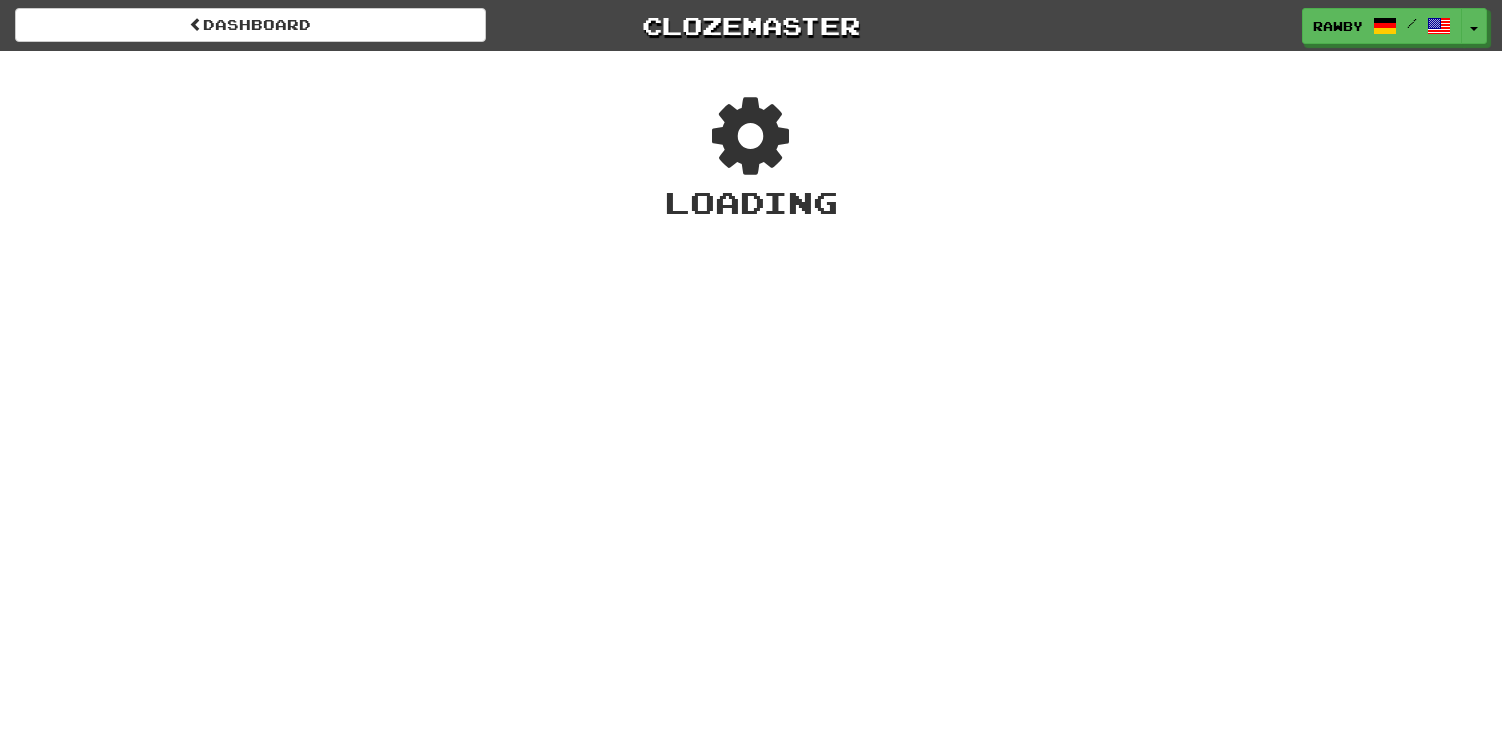 scroll, scrollTop: 0, scrollLeft: 0, axis: both 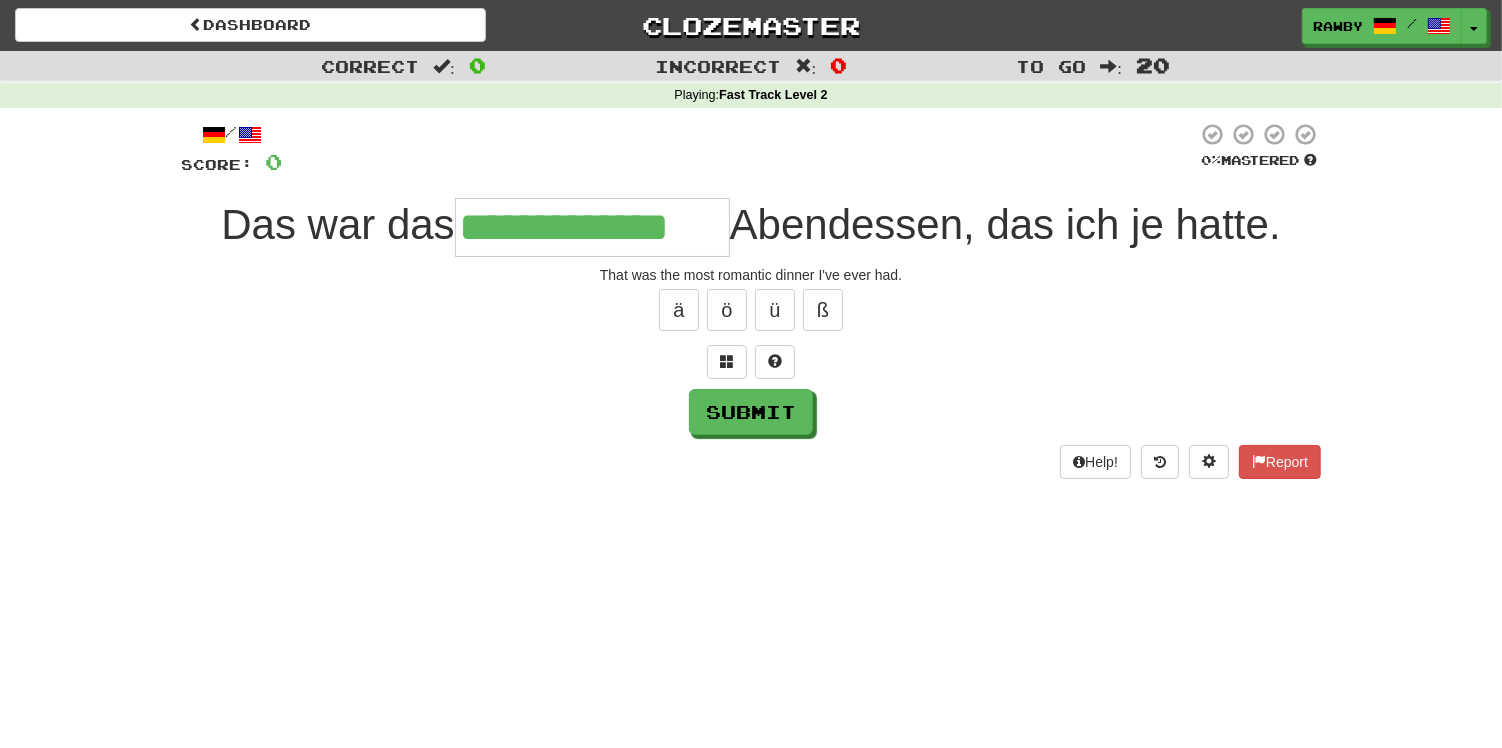 type on "**********" 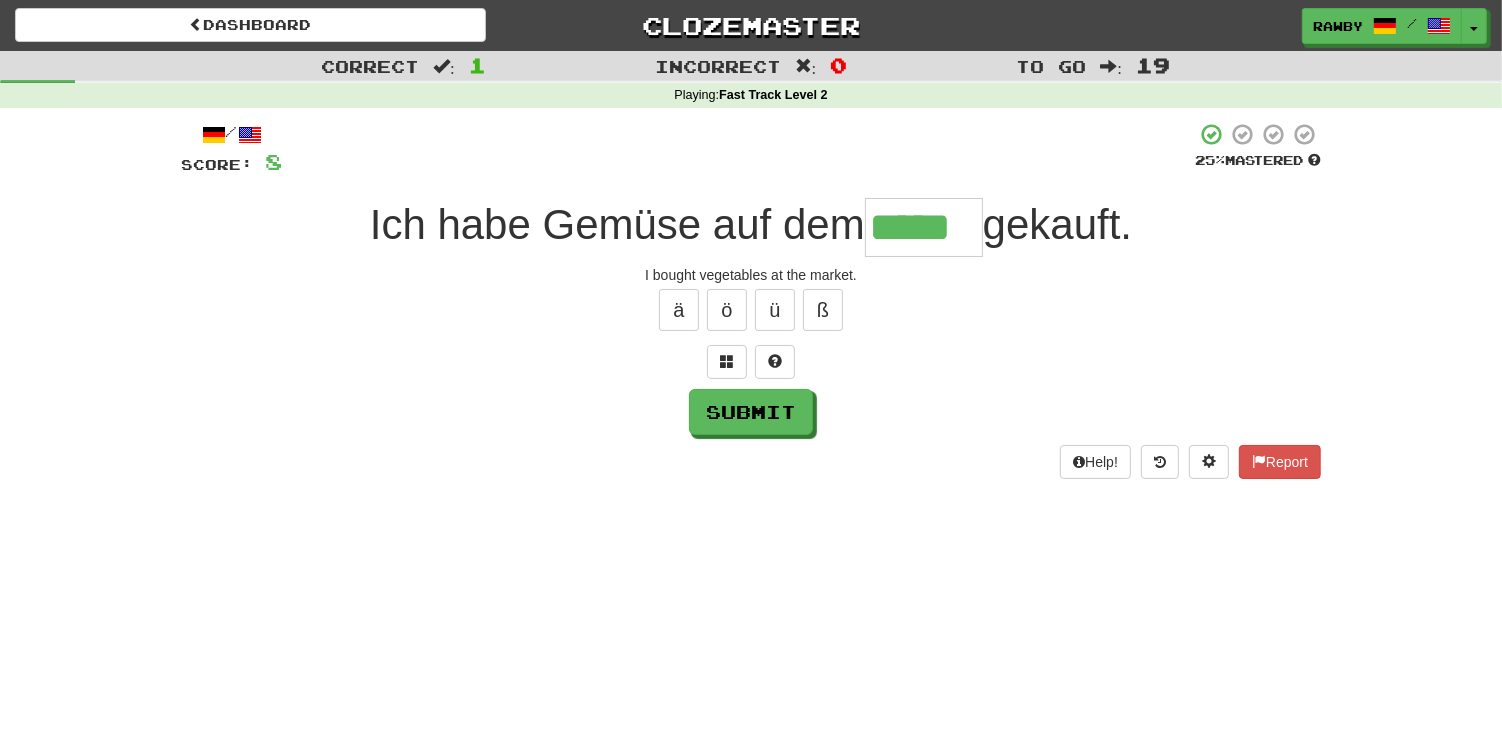 type on "*****" 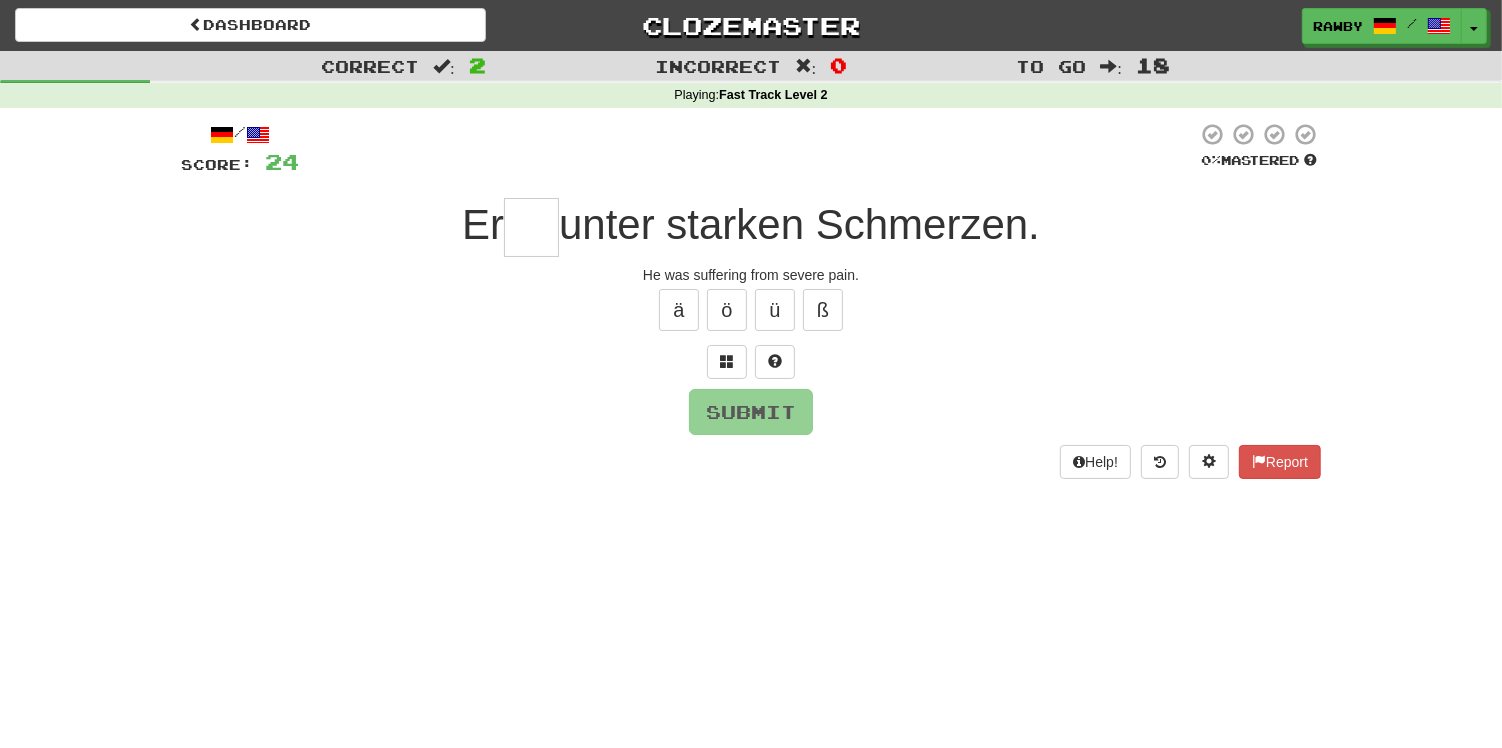 type on "*" 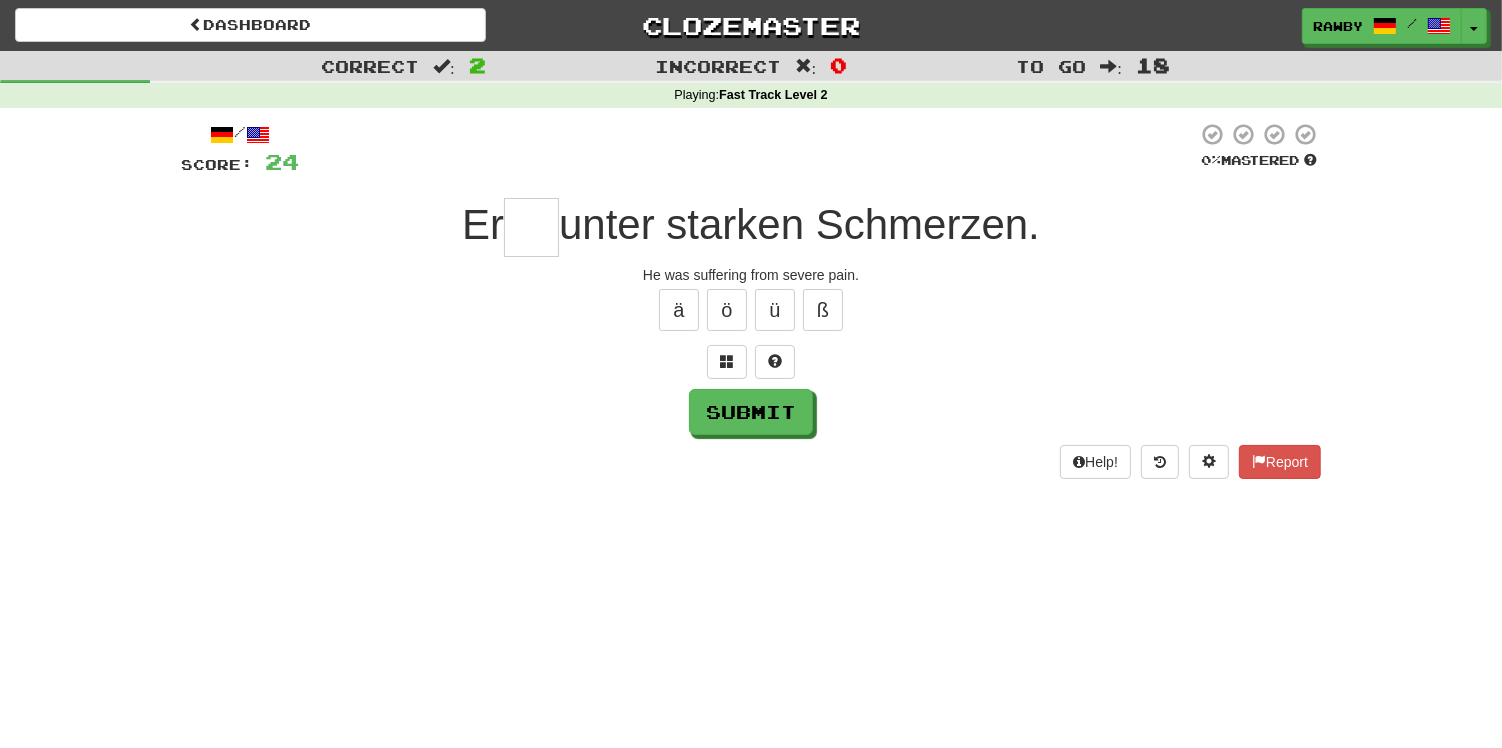 type on "*" 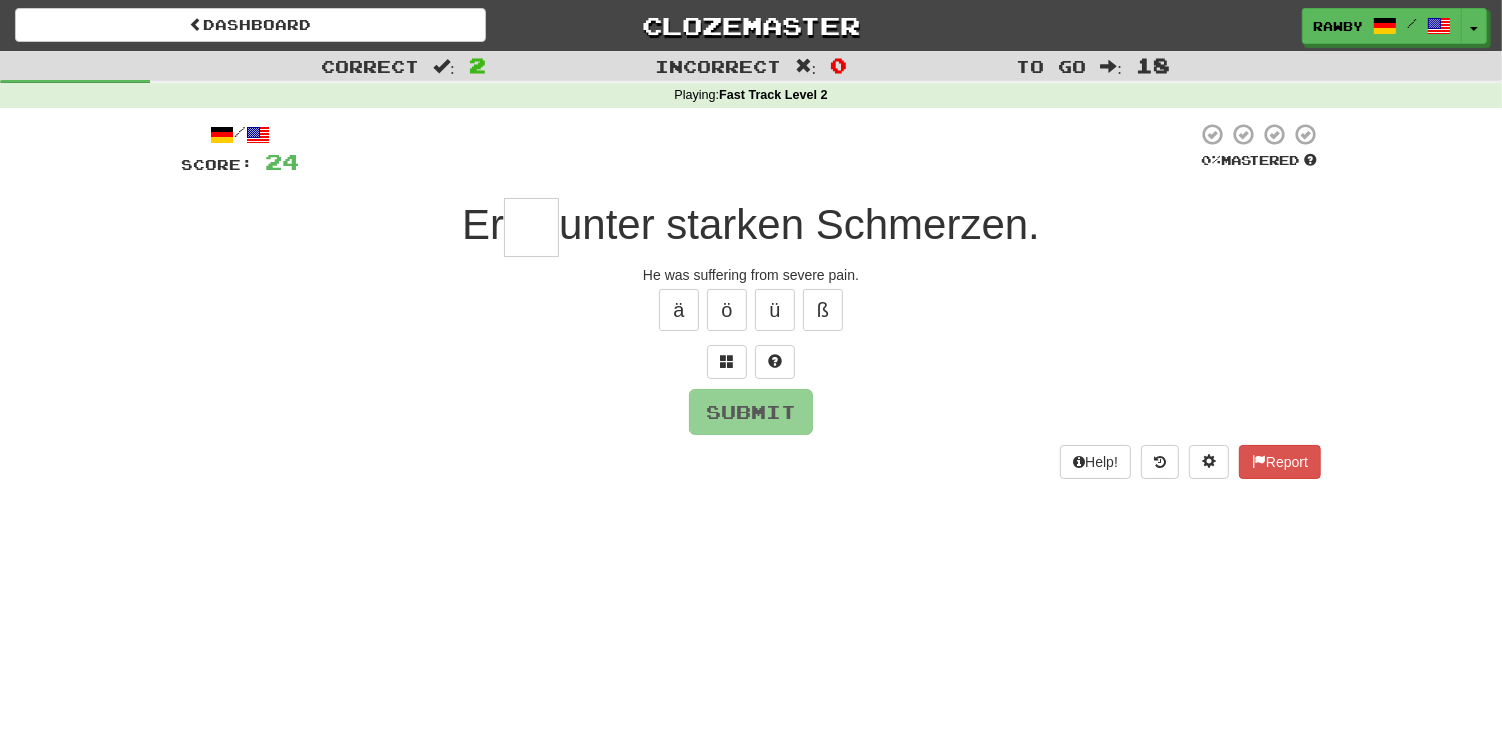 type on "****" 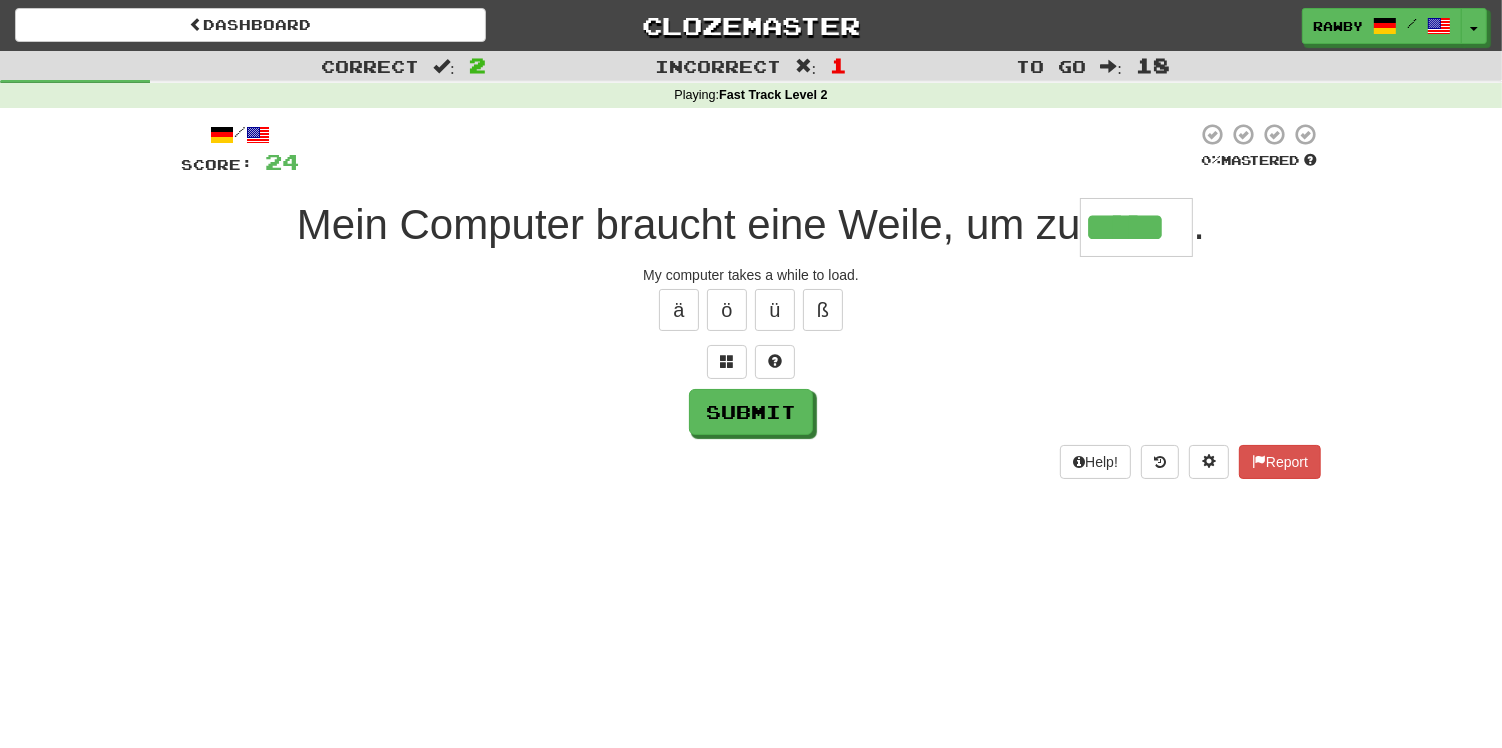 type on "*****" 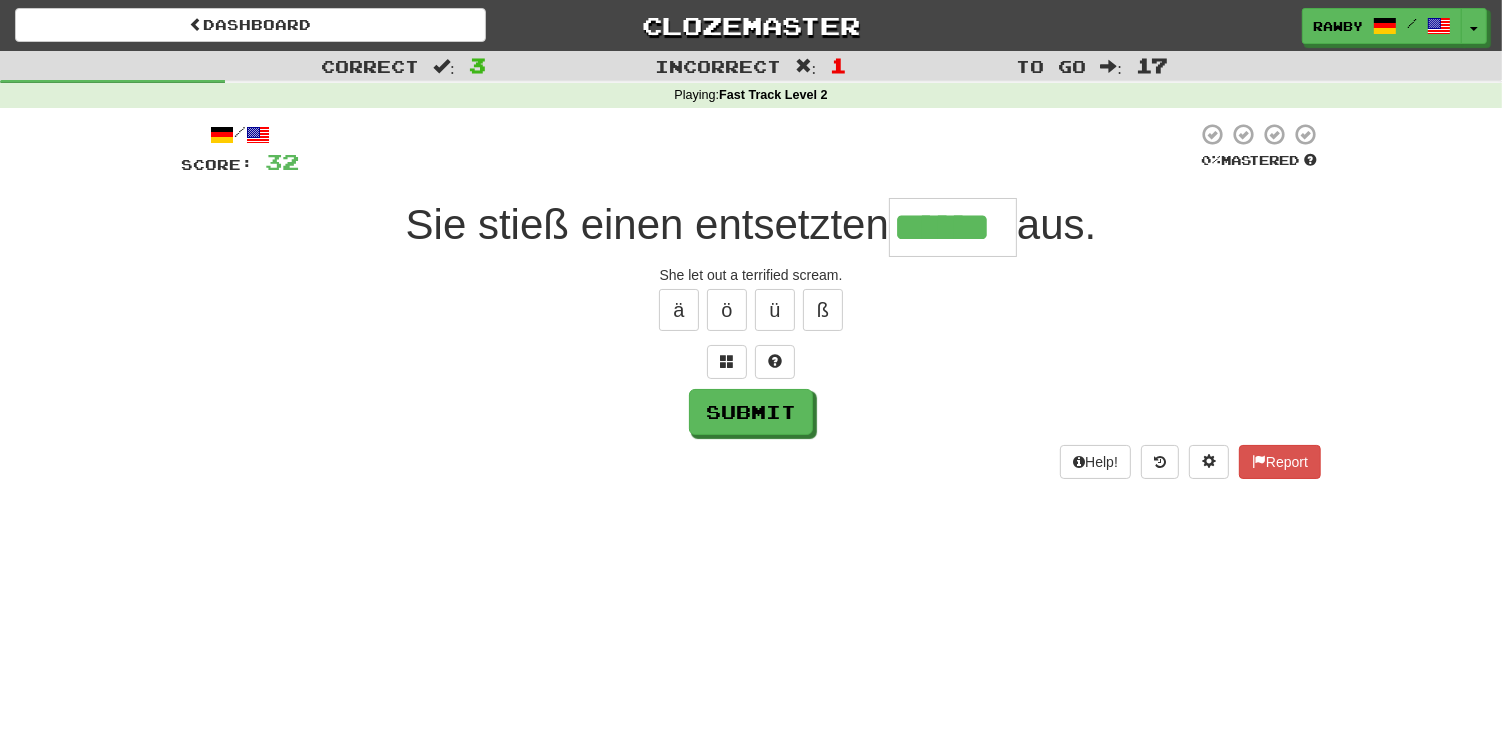 type on "******" 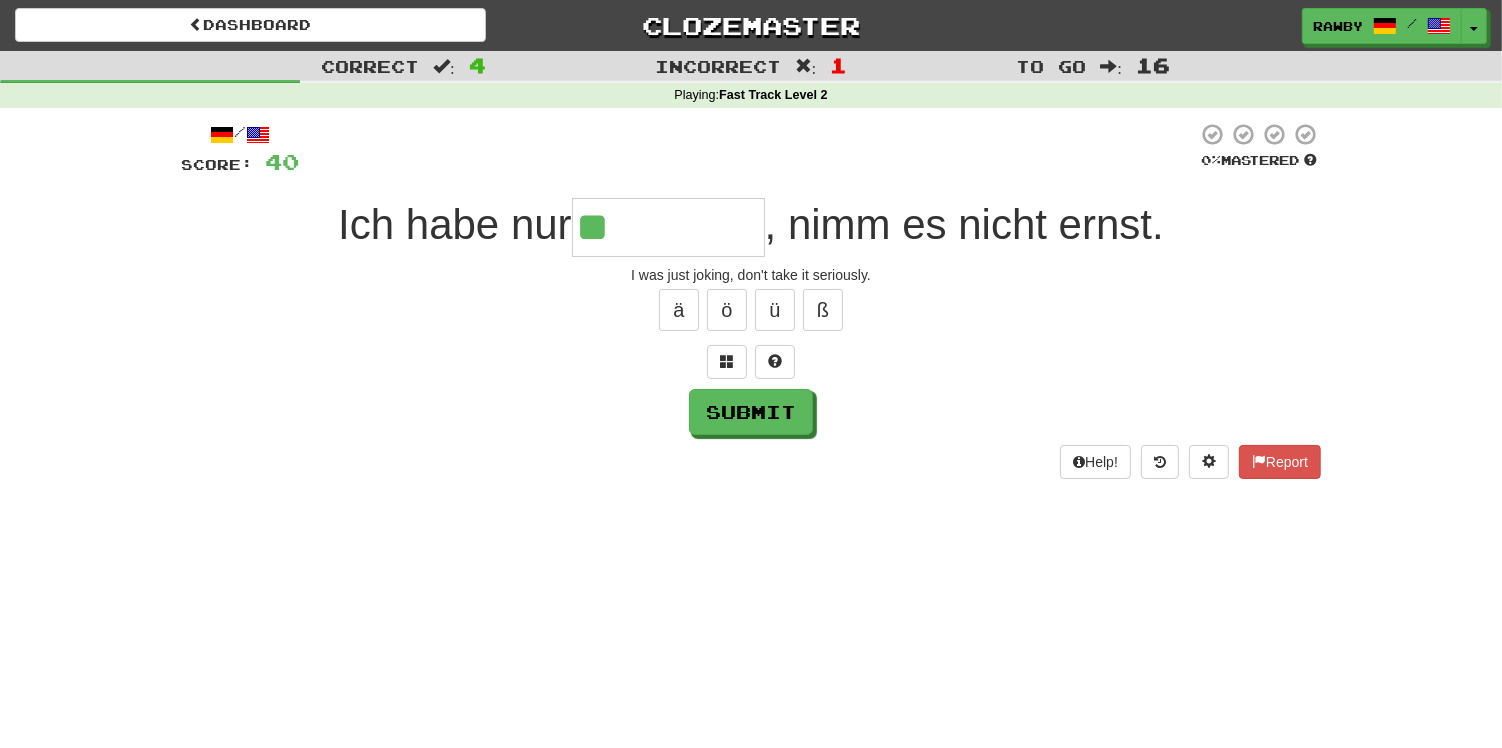 type on "*********" 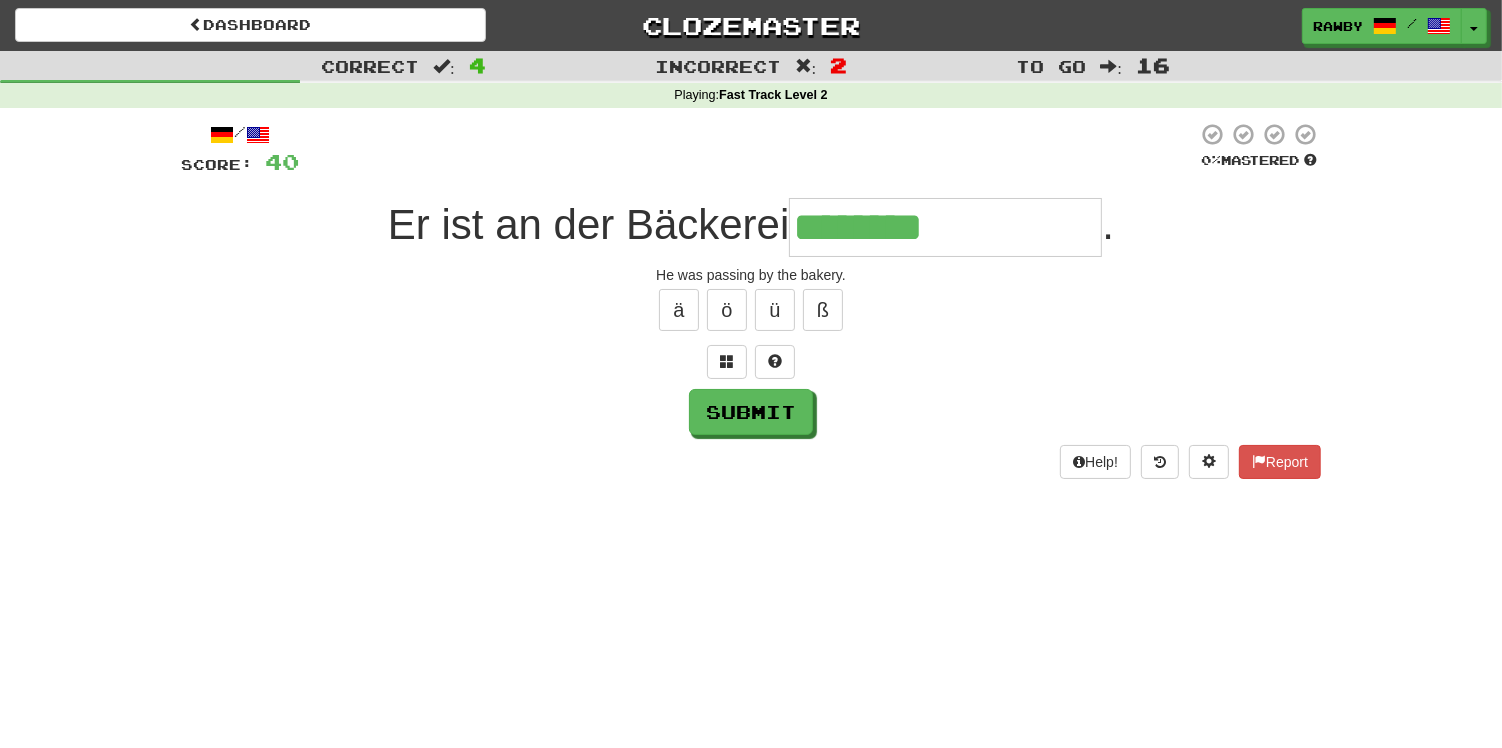 type on "**********" 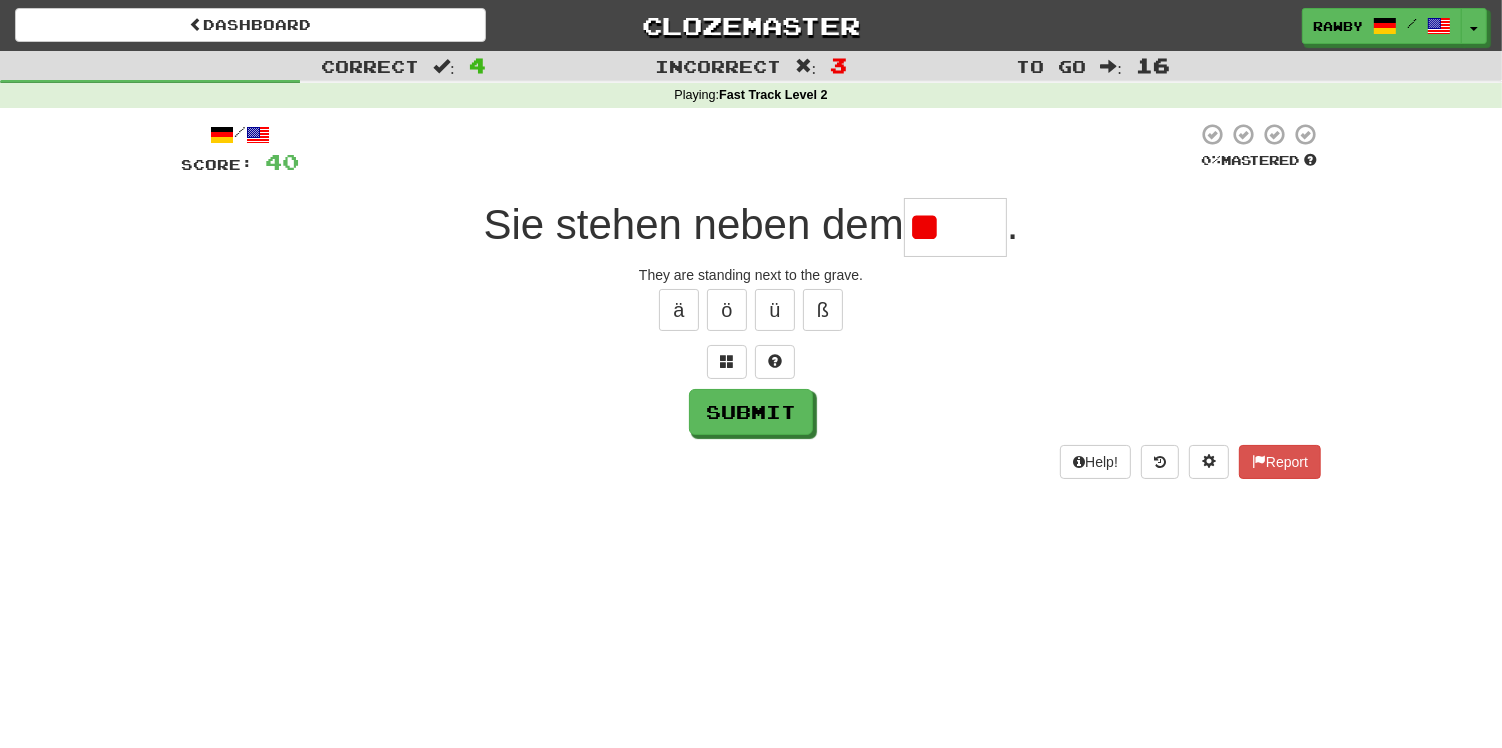 type on "*" 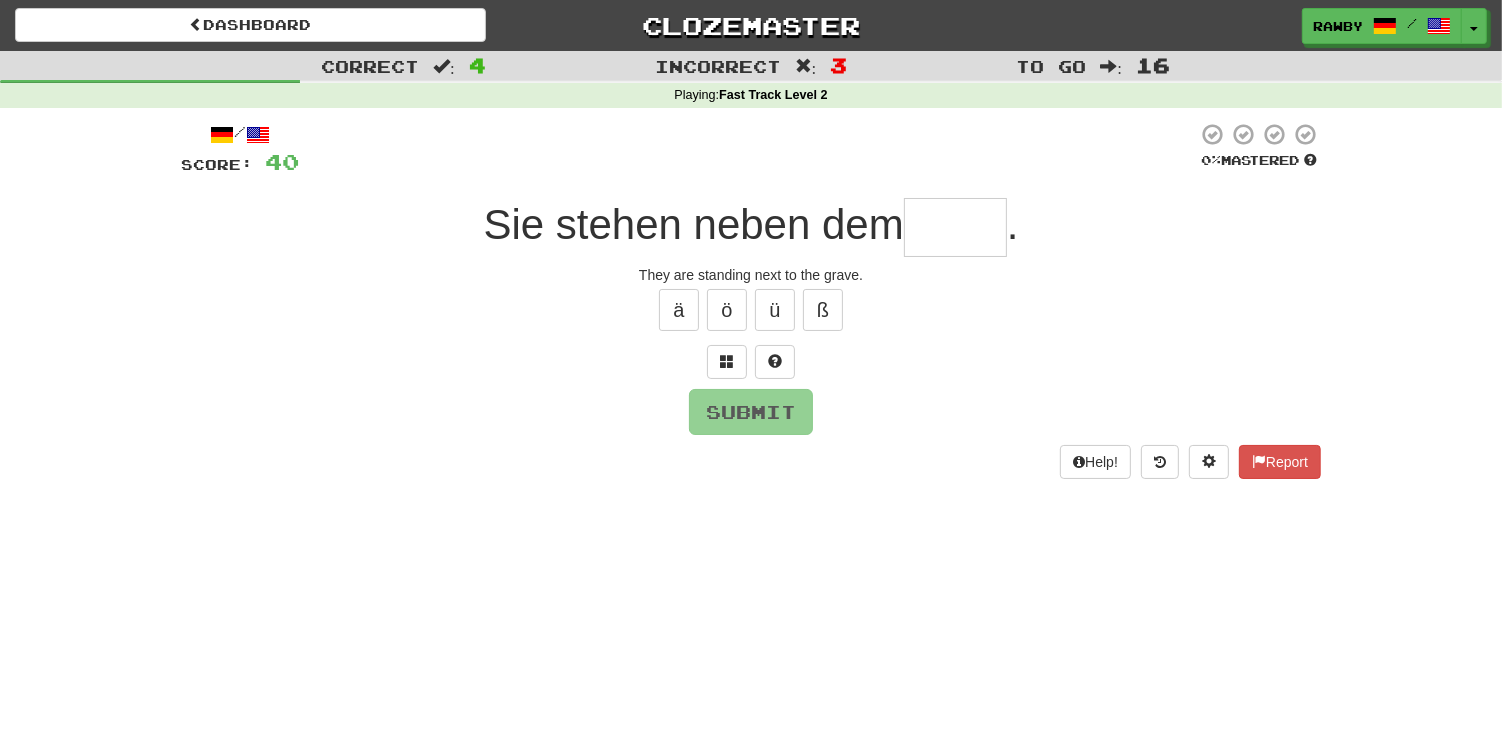 type on "*" 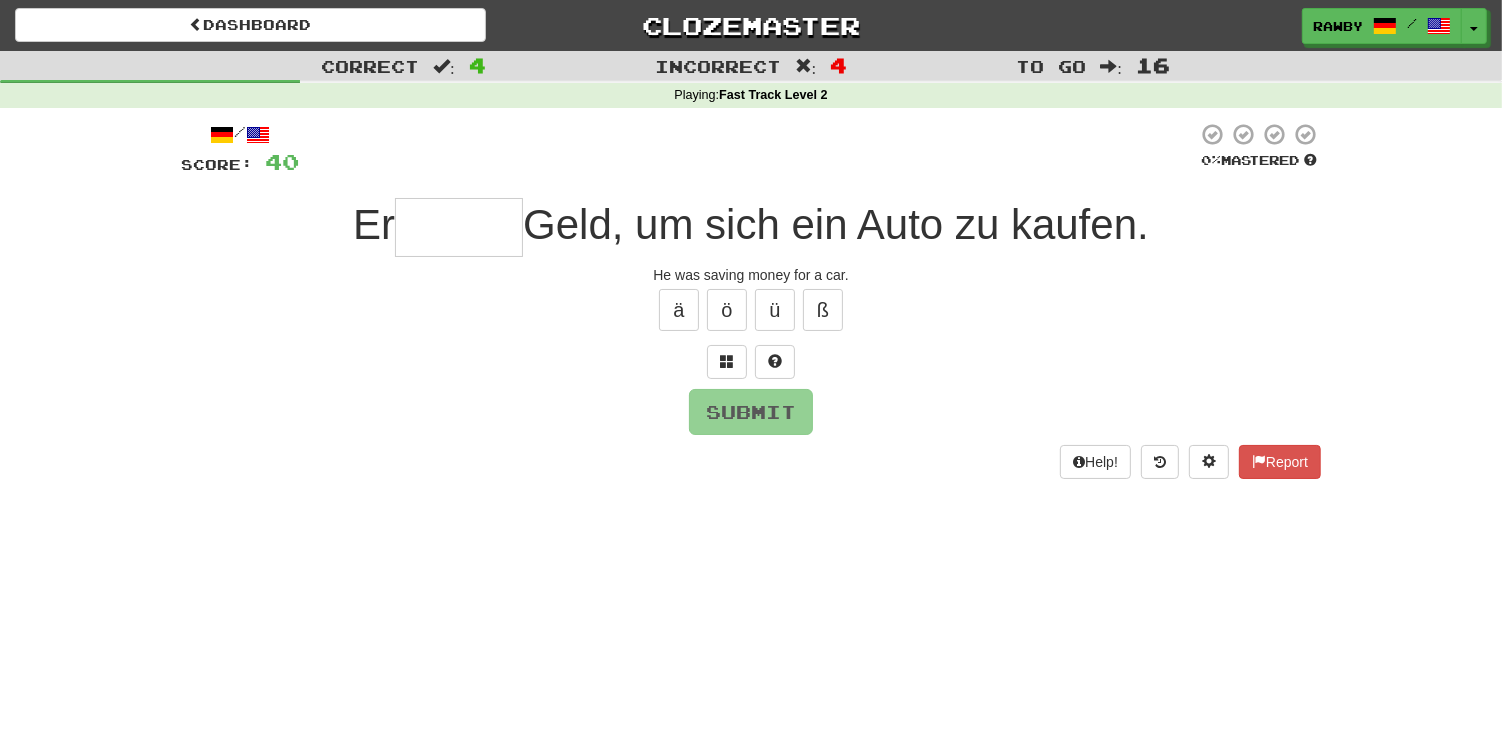 type on "*" 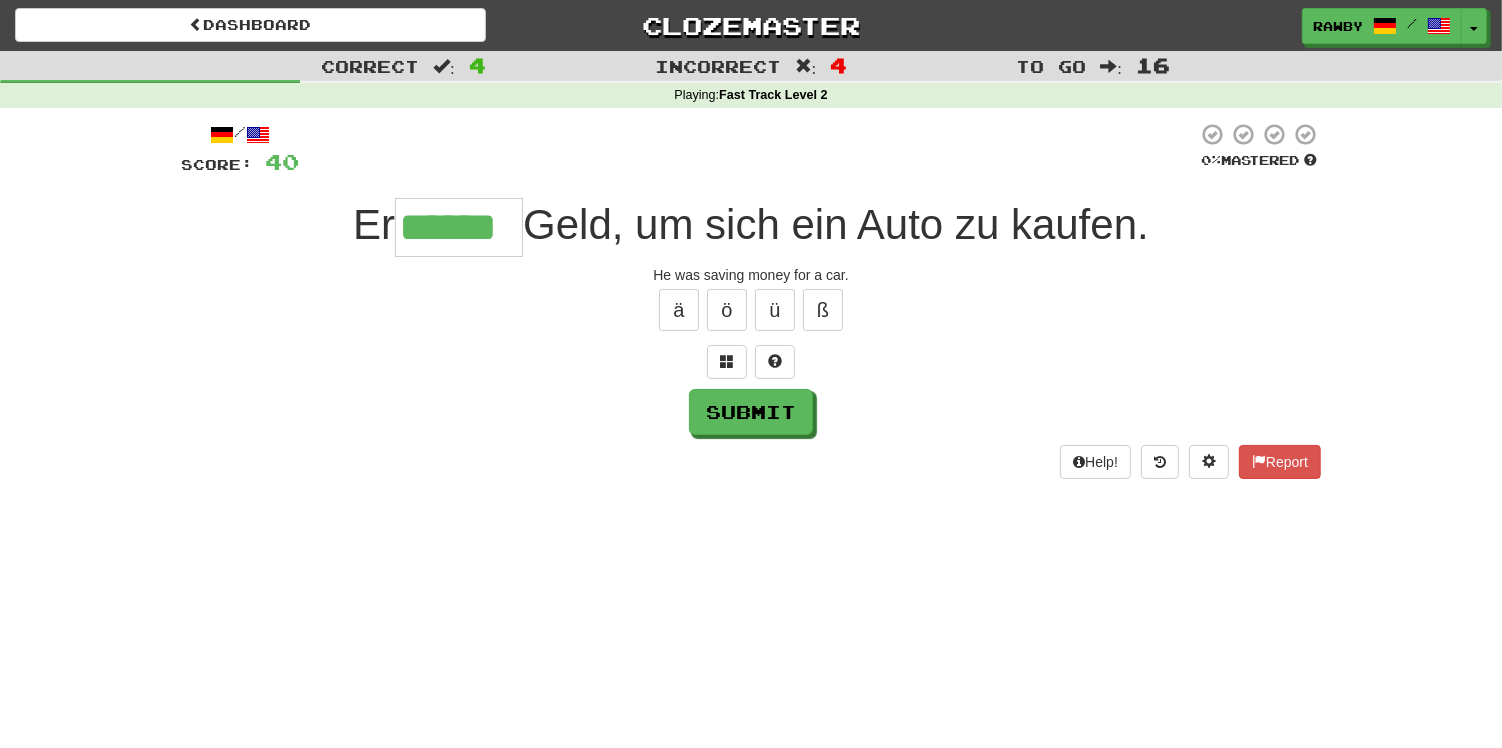type on "******" 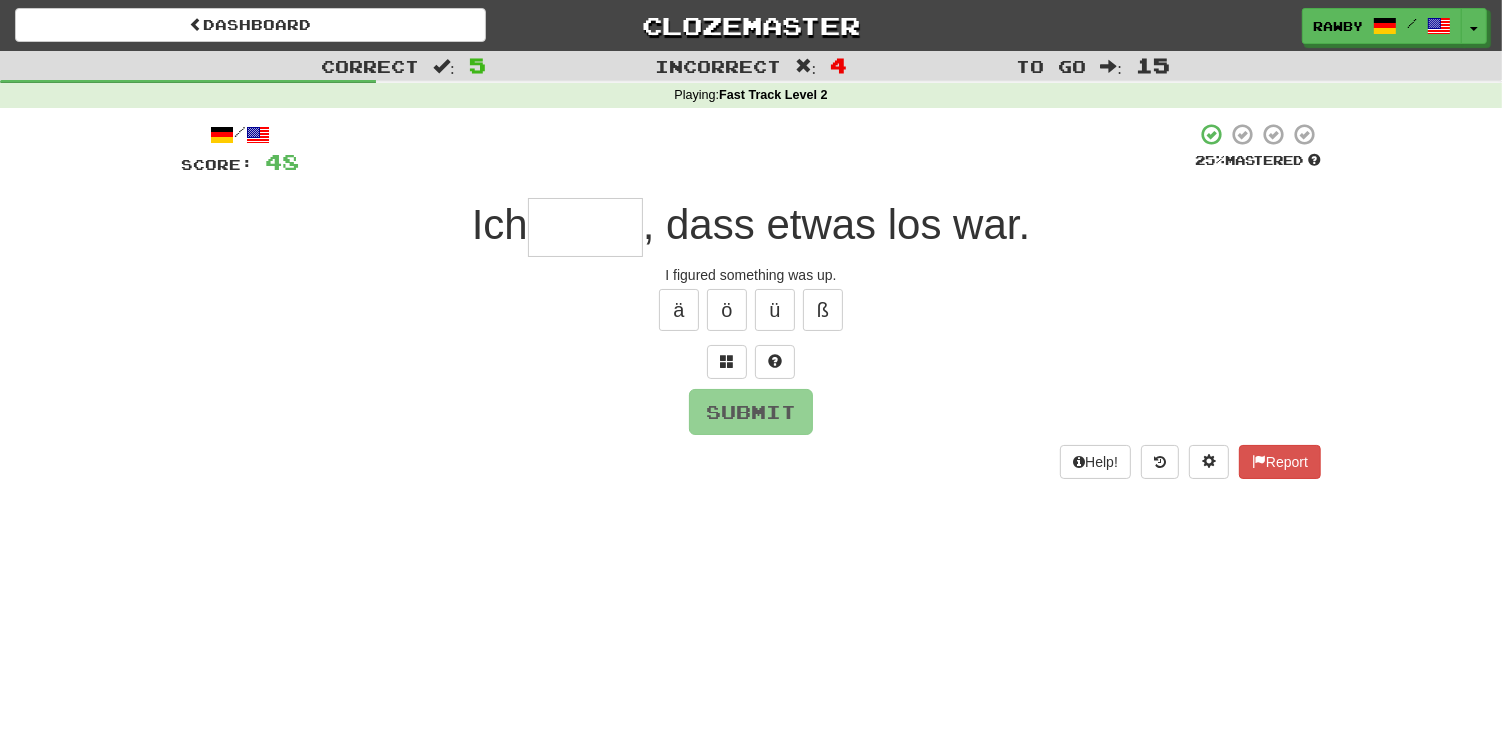 type on "*" 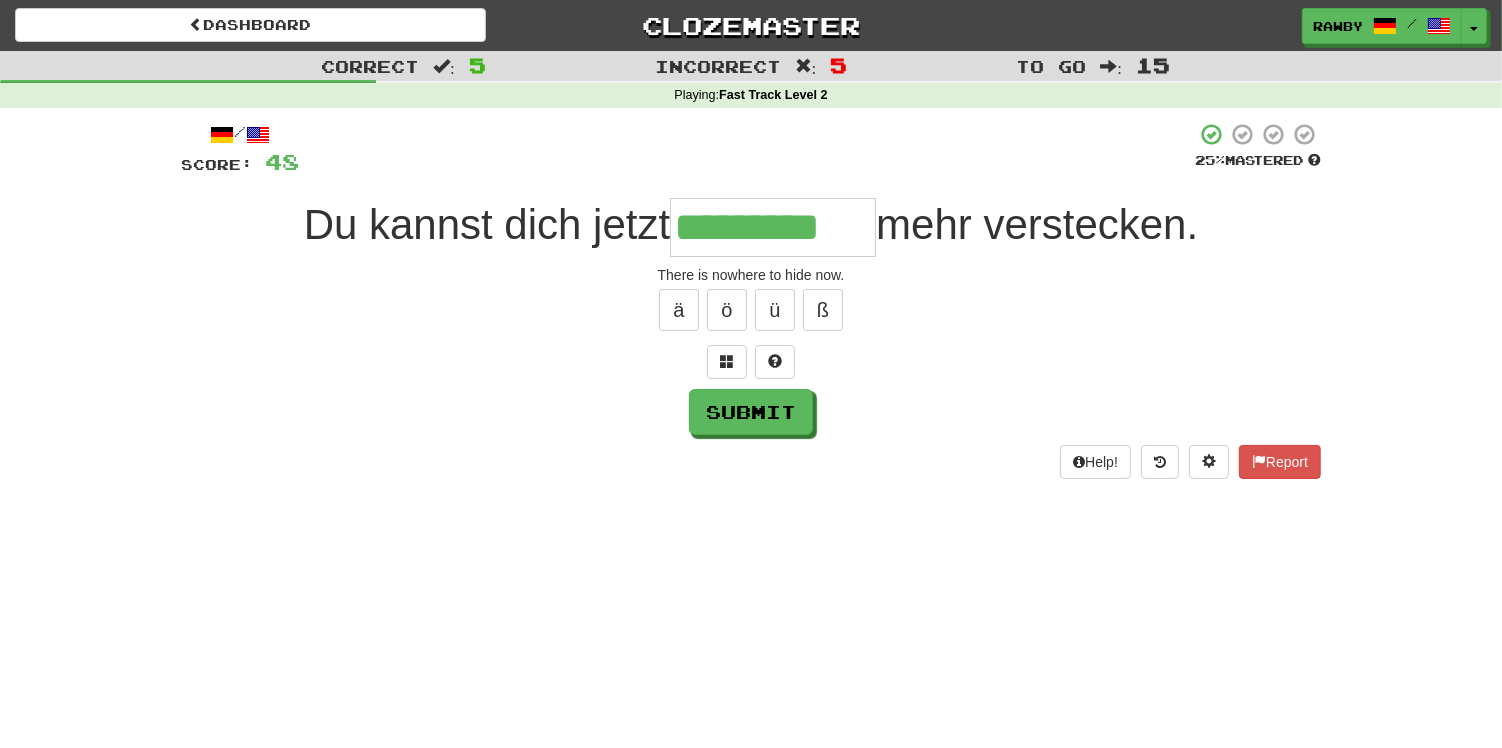 type on "*********" 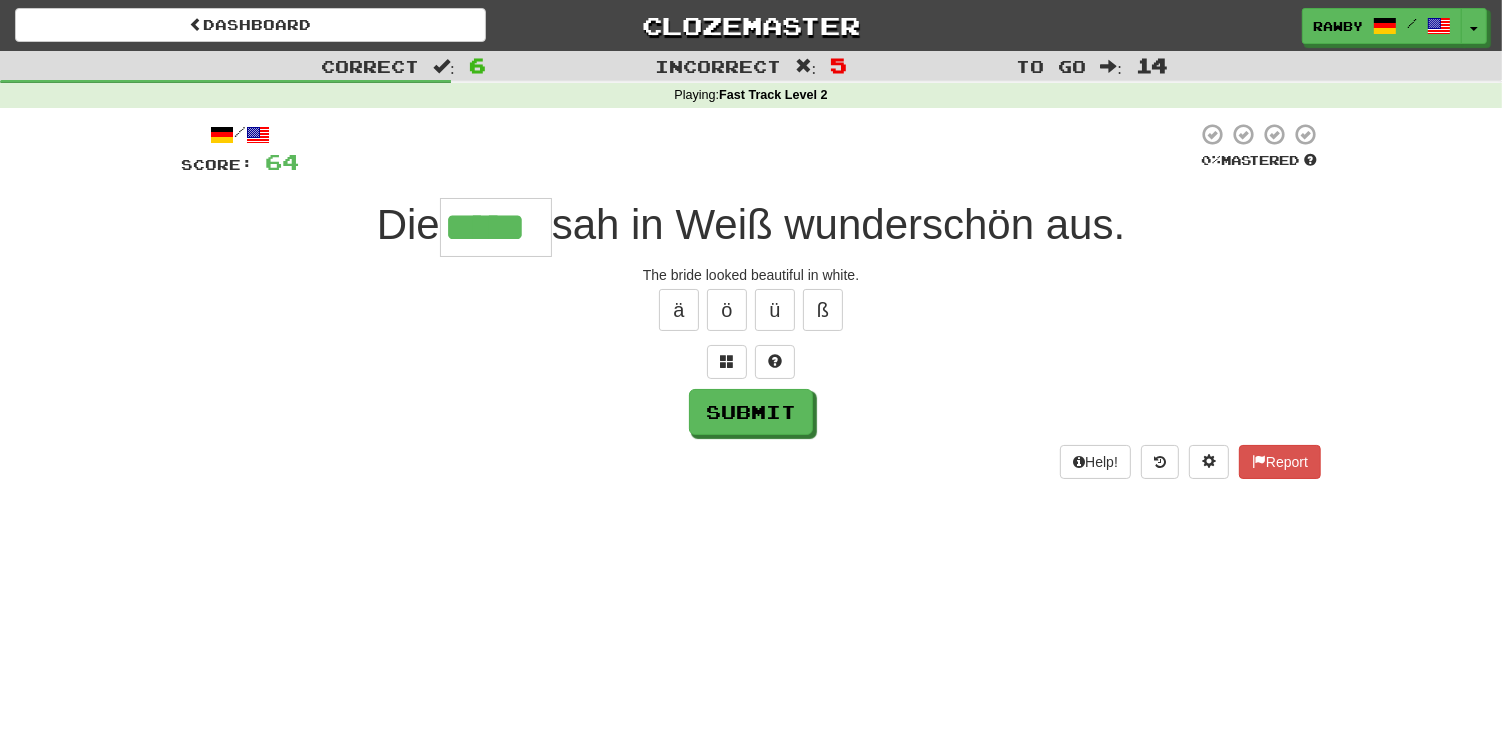 type on "*****" 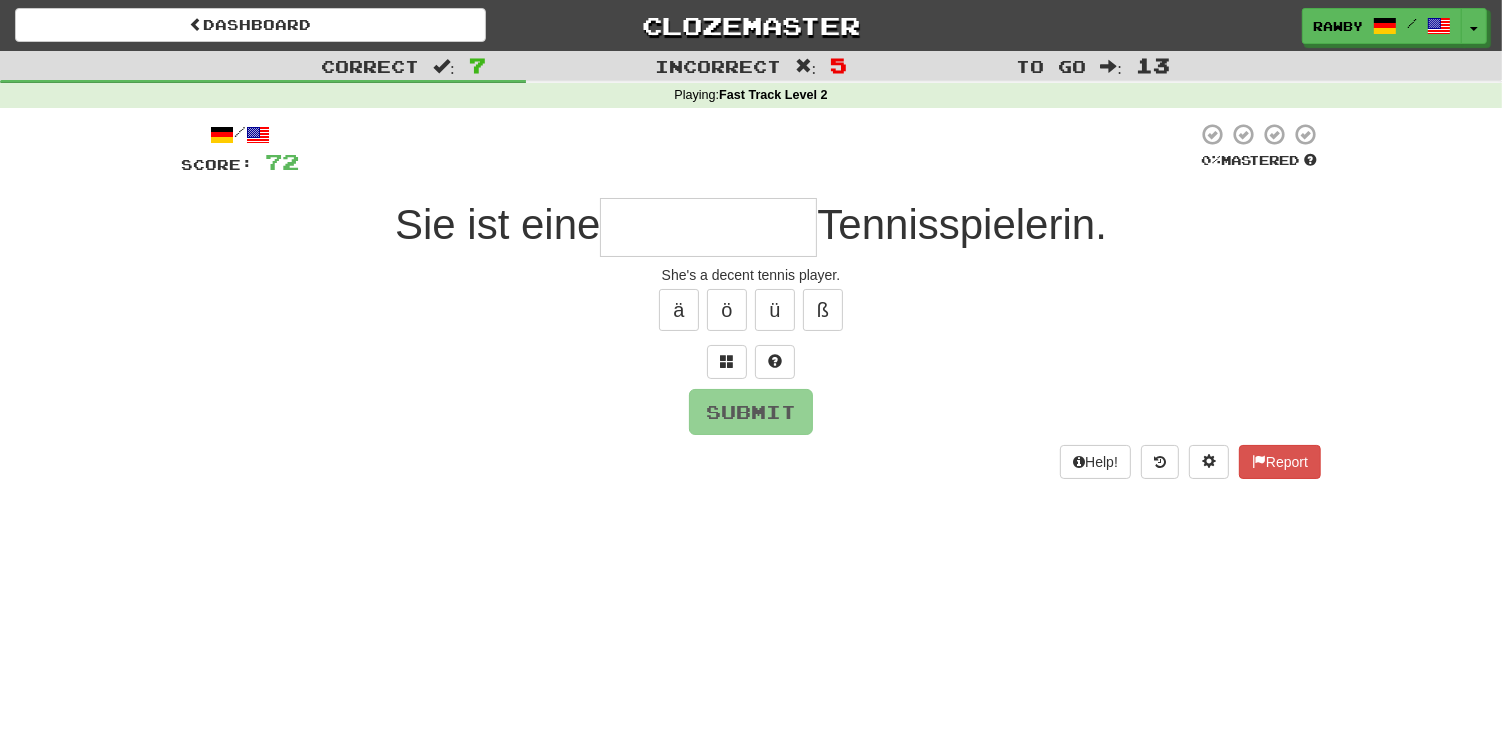 type on "**********" 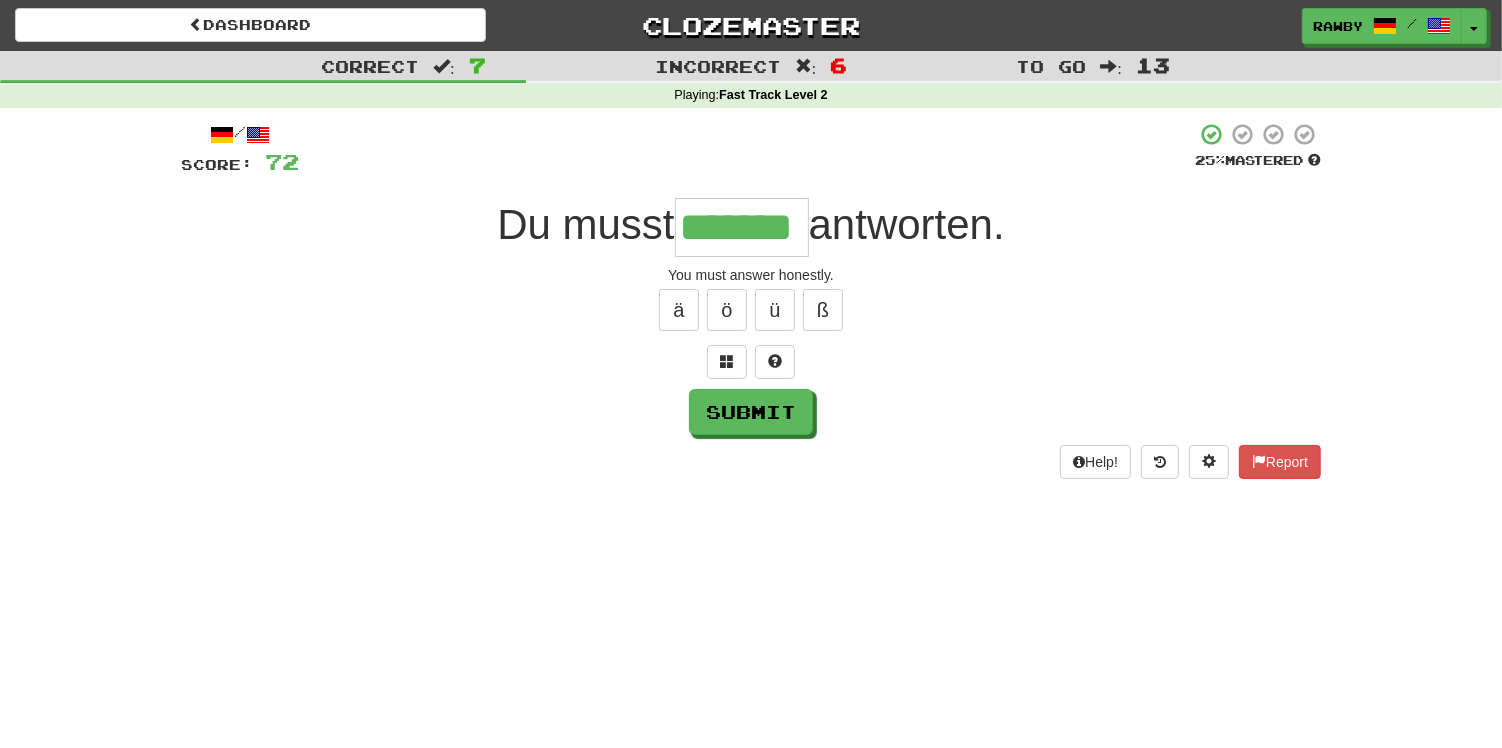 type on "*******" 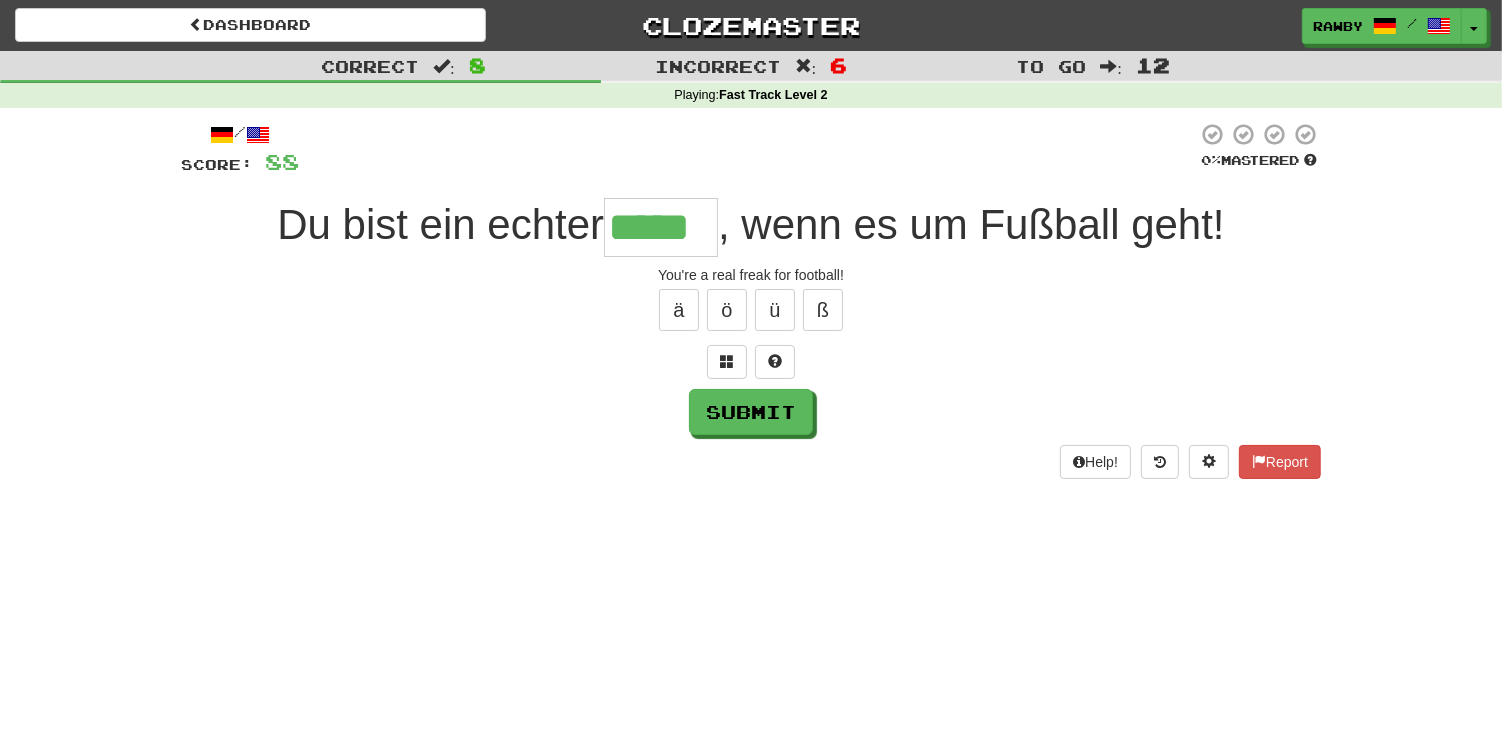 type on "*****" 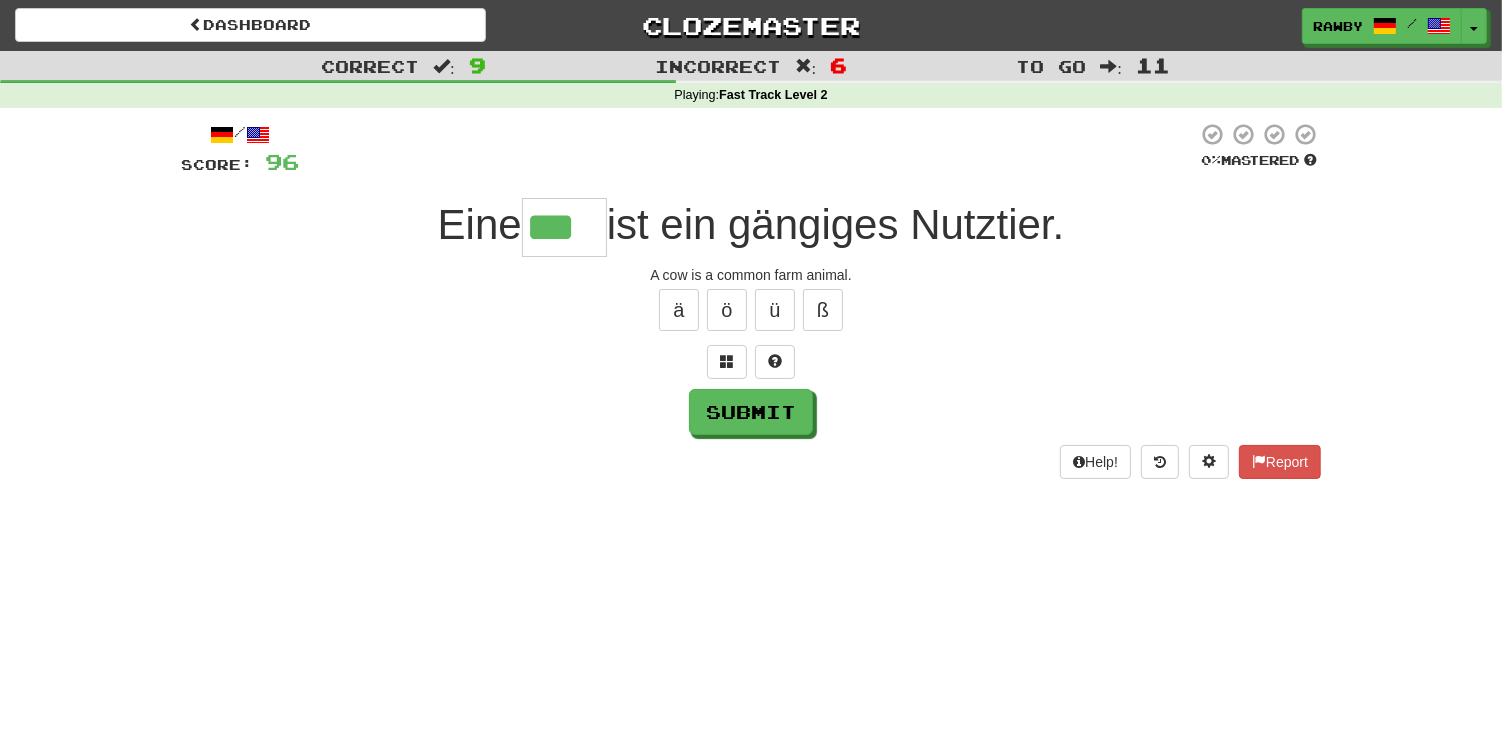 type on "***" 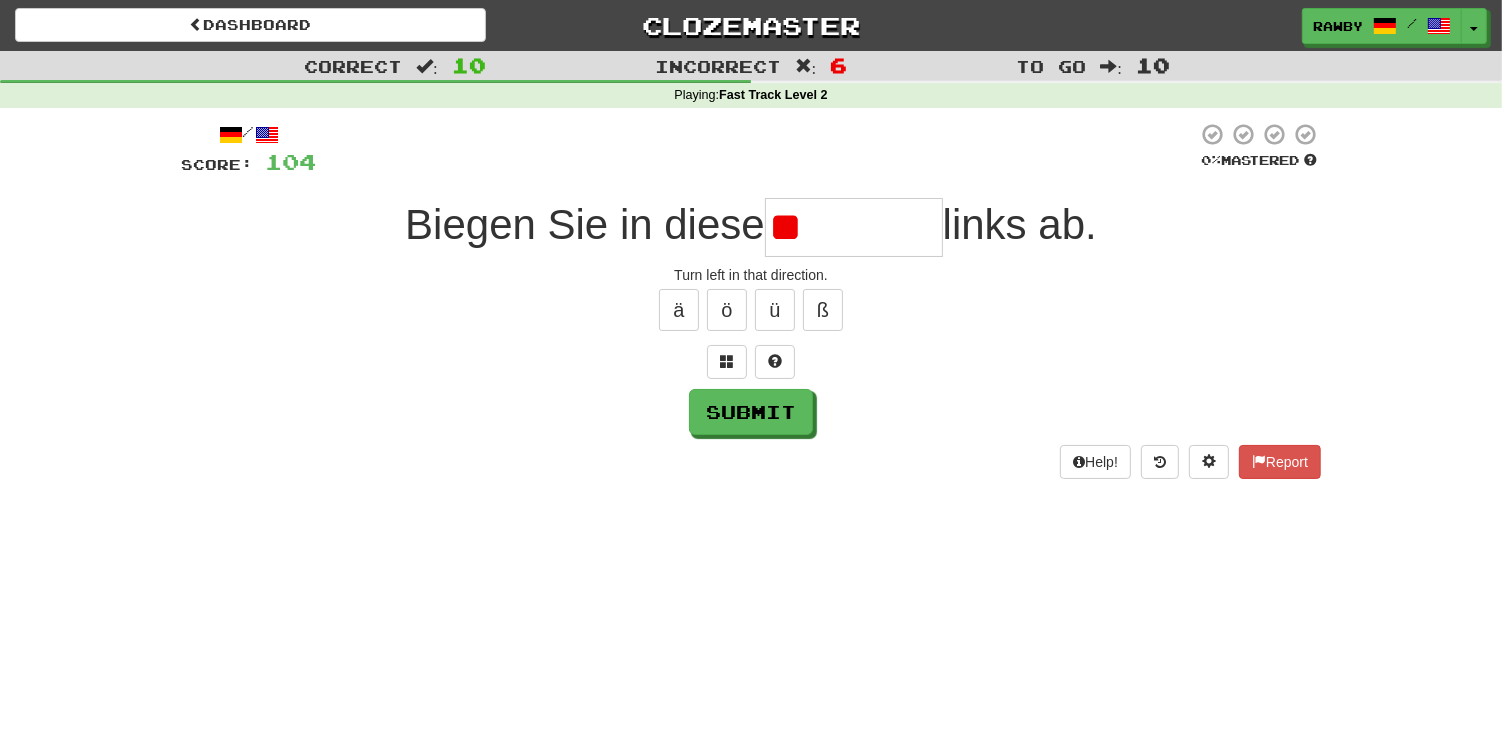 type on "*" 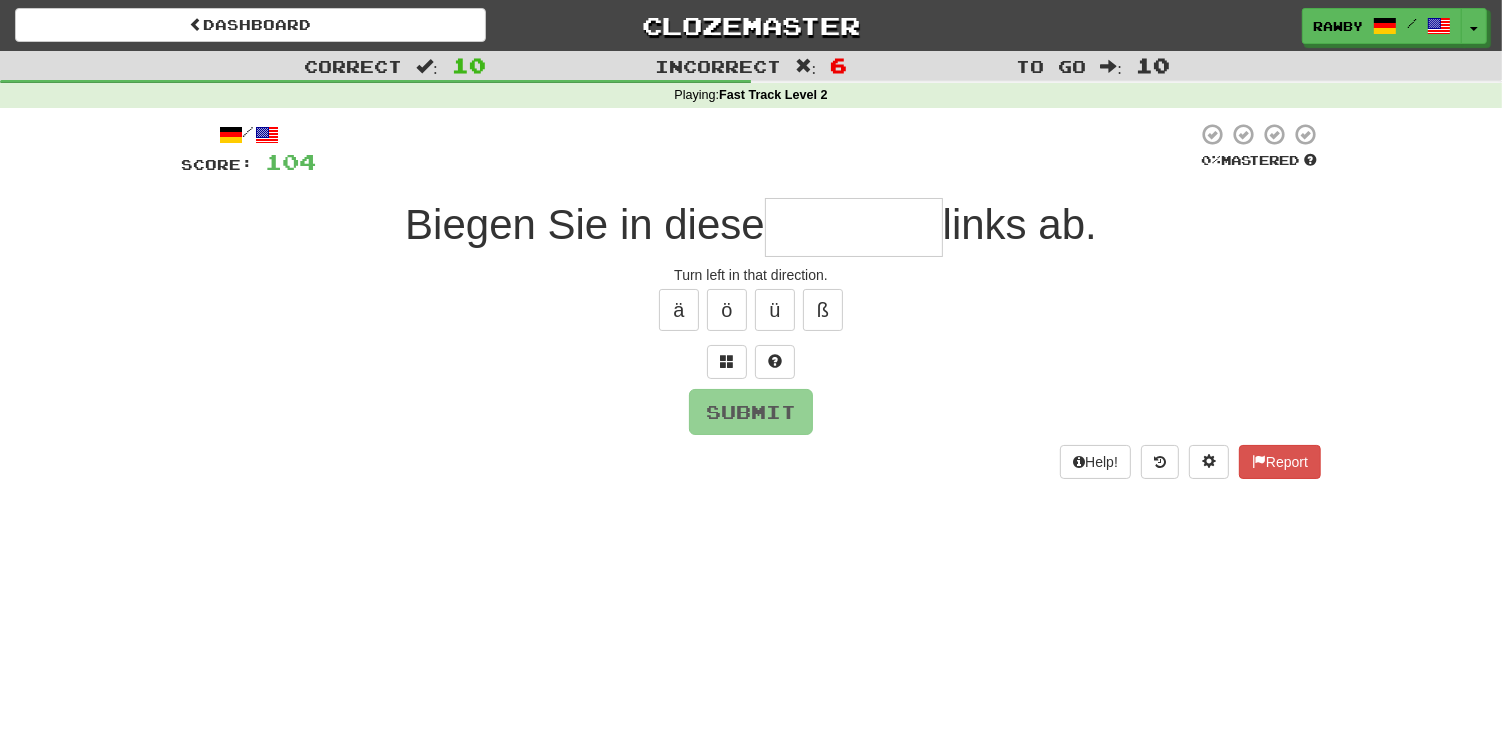 type on "*" 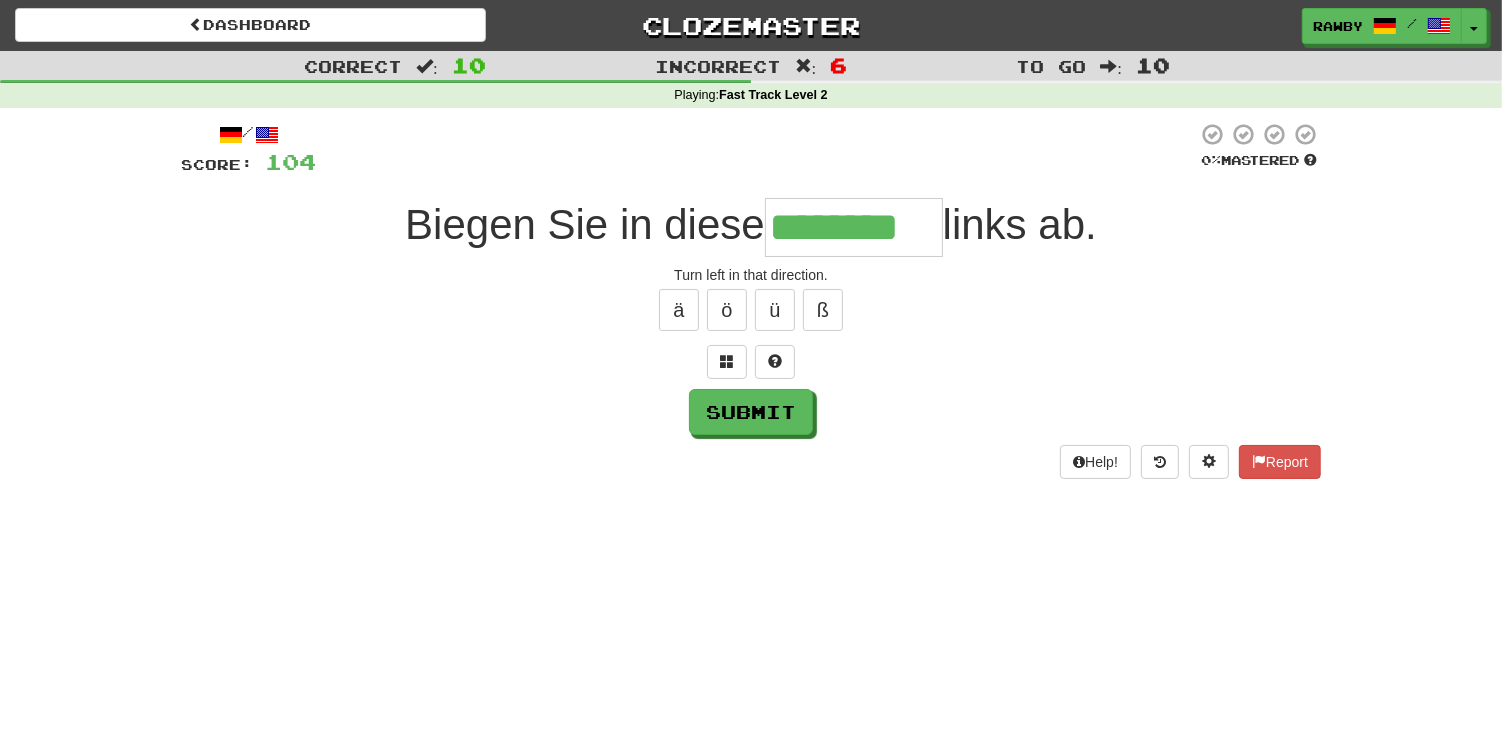 type on "********" 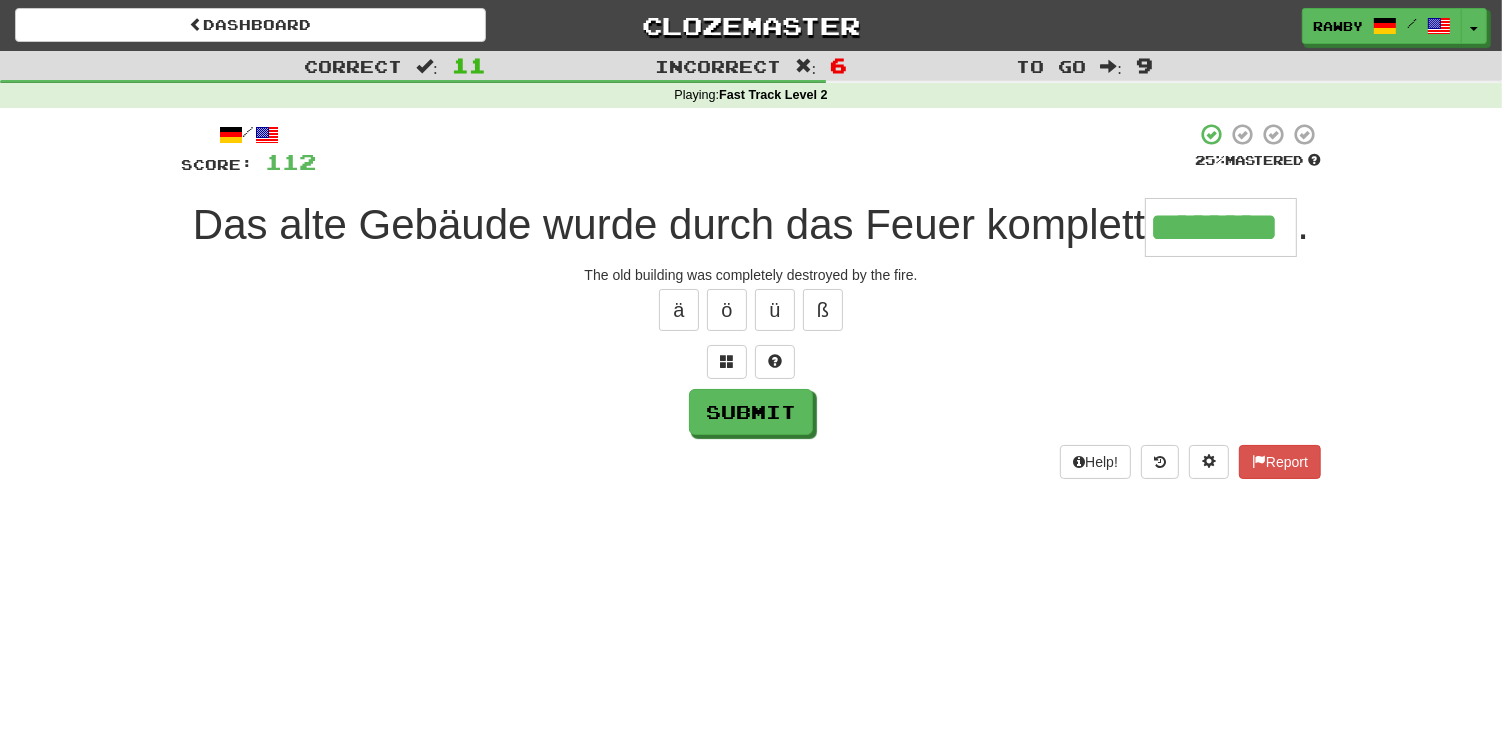 type on "********" 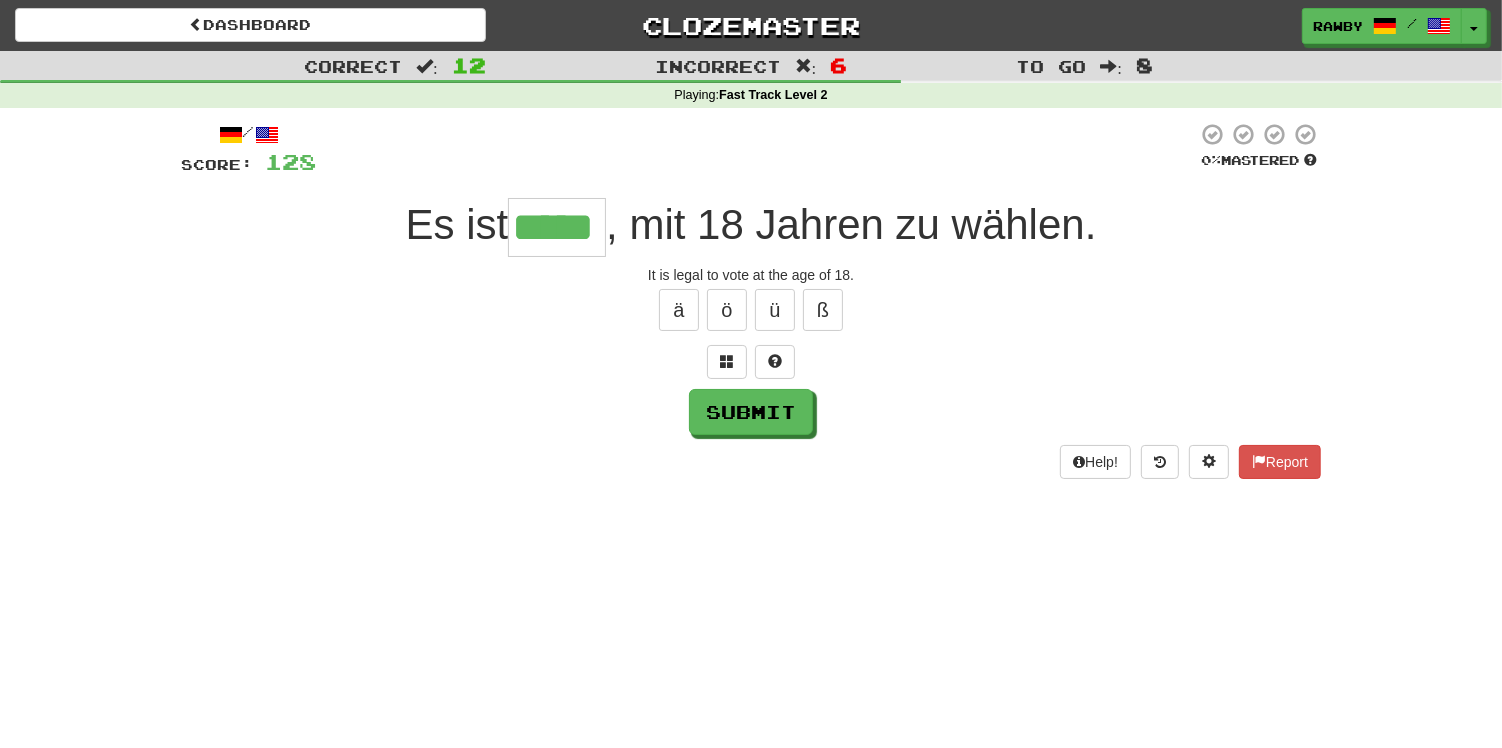 type on "*****" 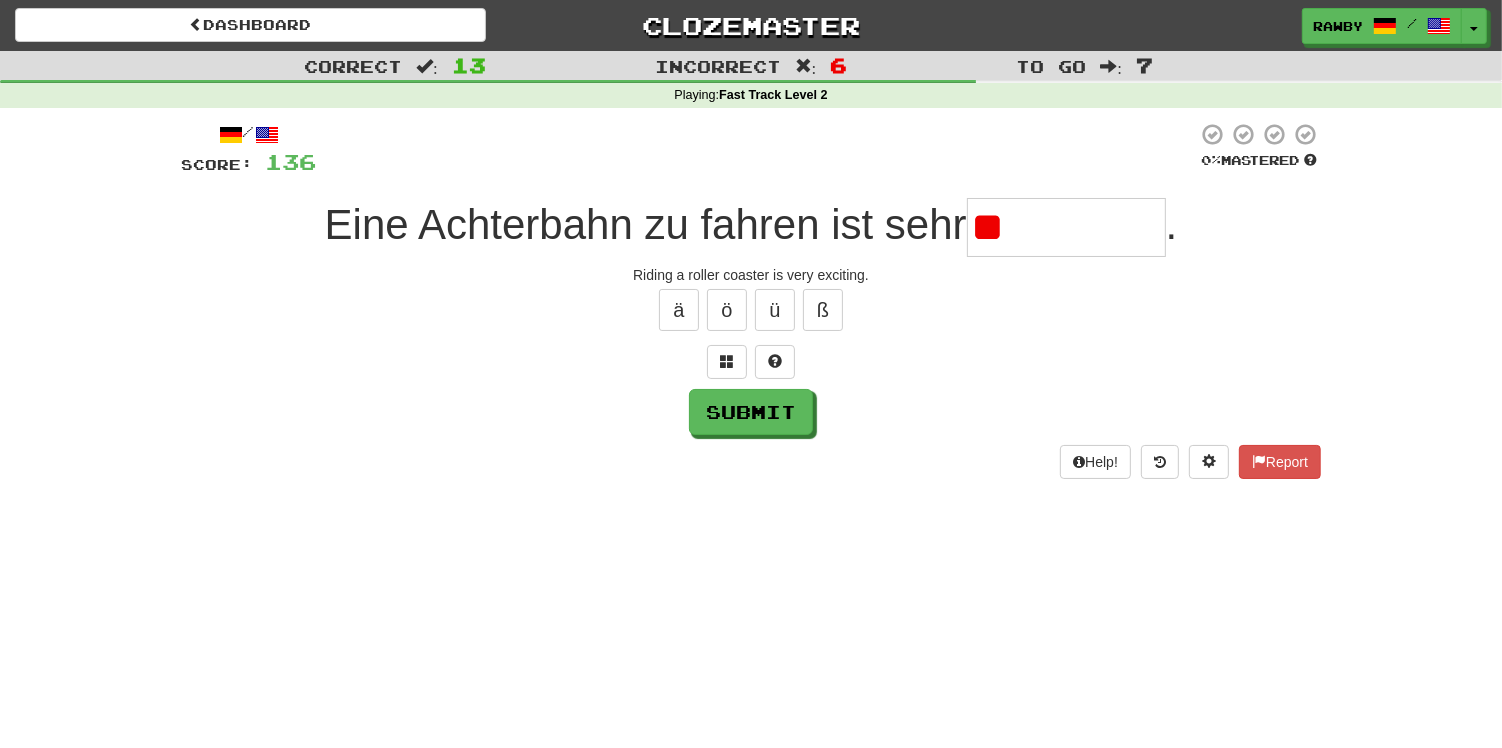 type on "*" 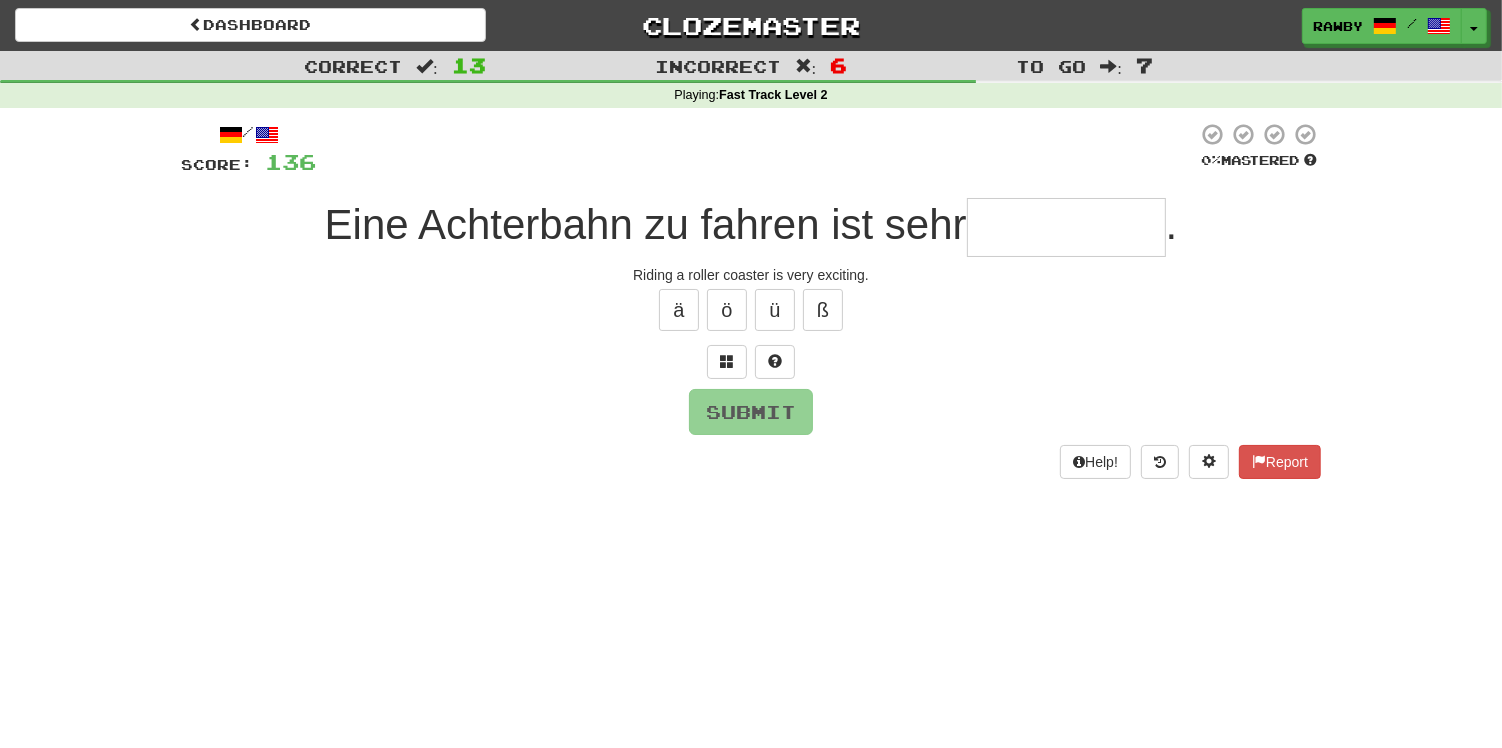 type on "*" 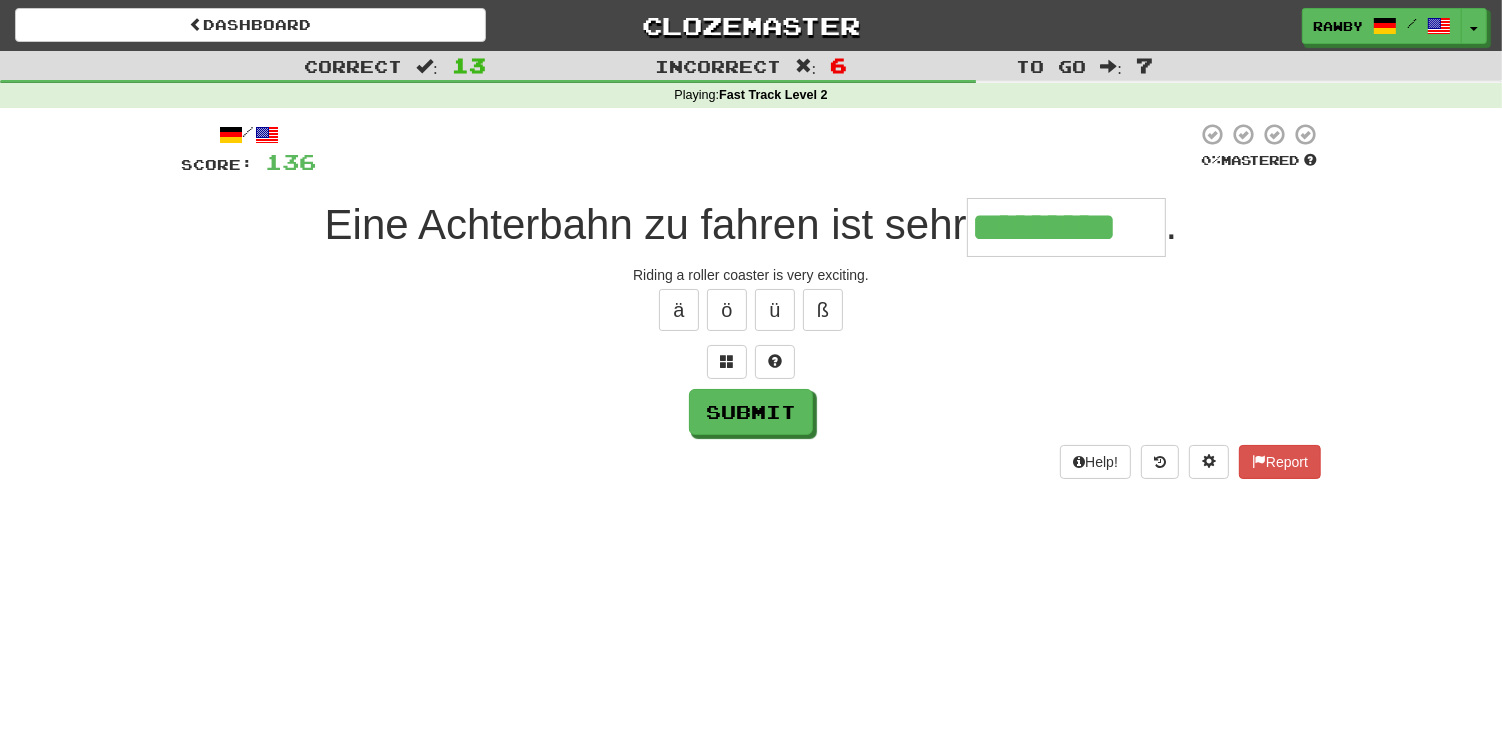 type on "*********" 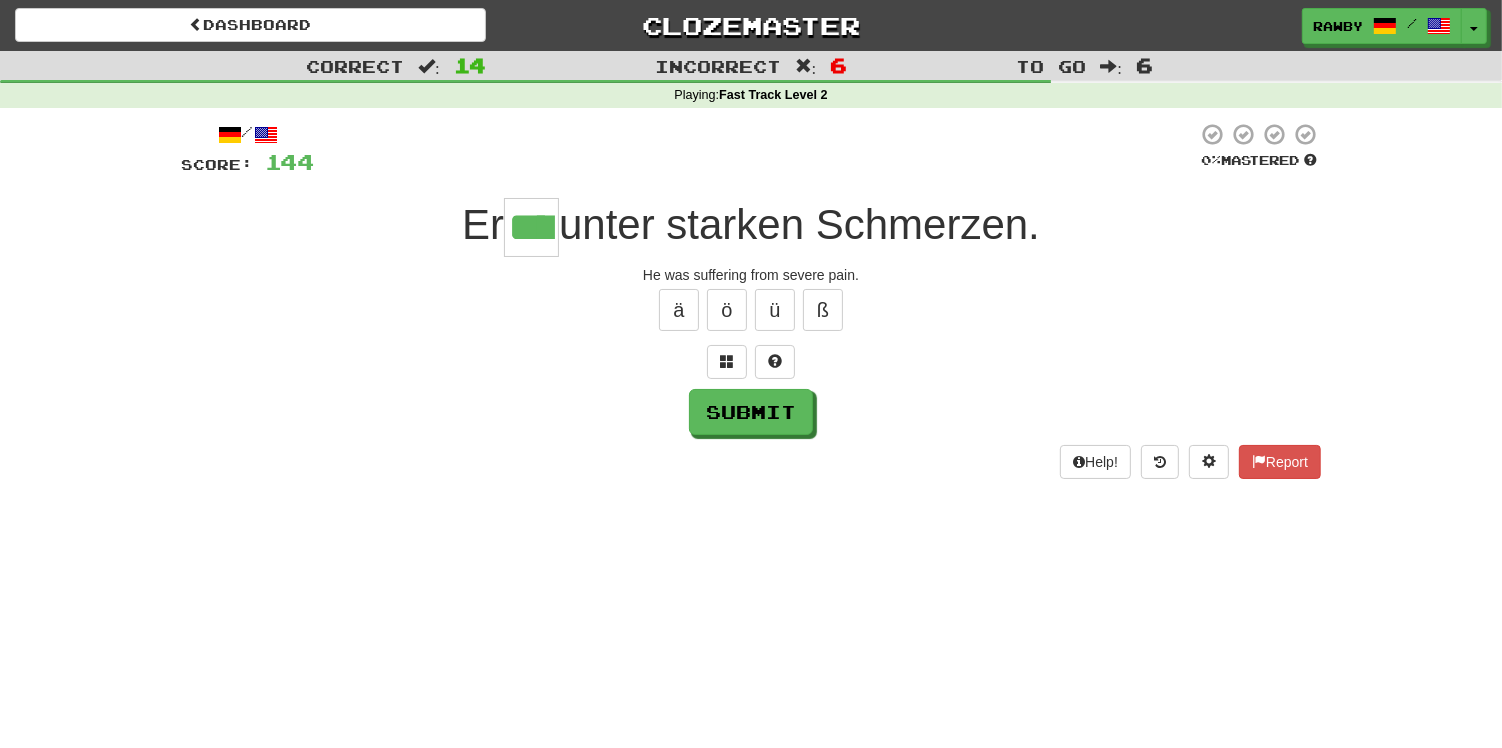 type on "****" 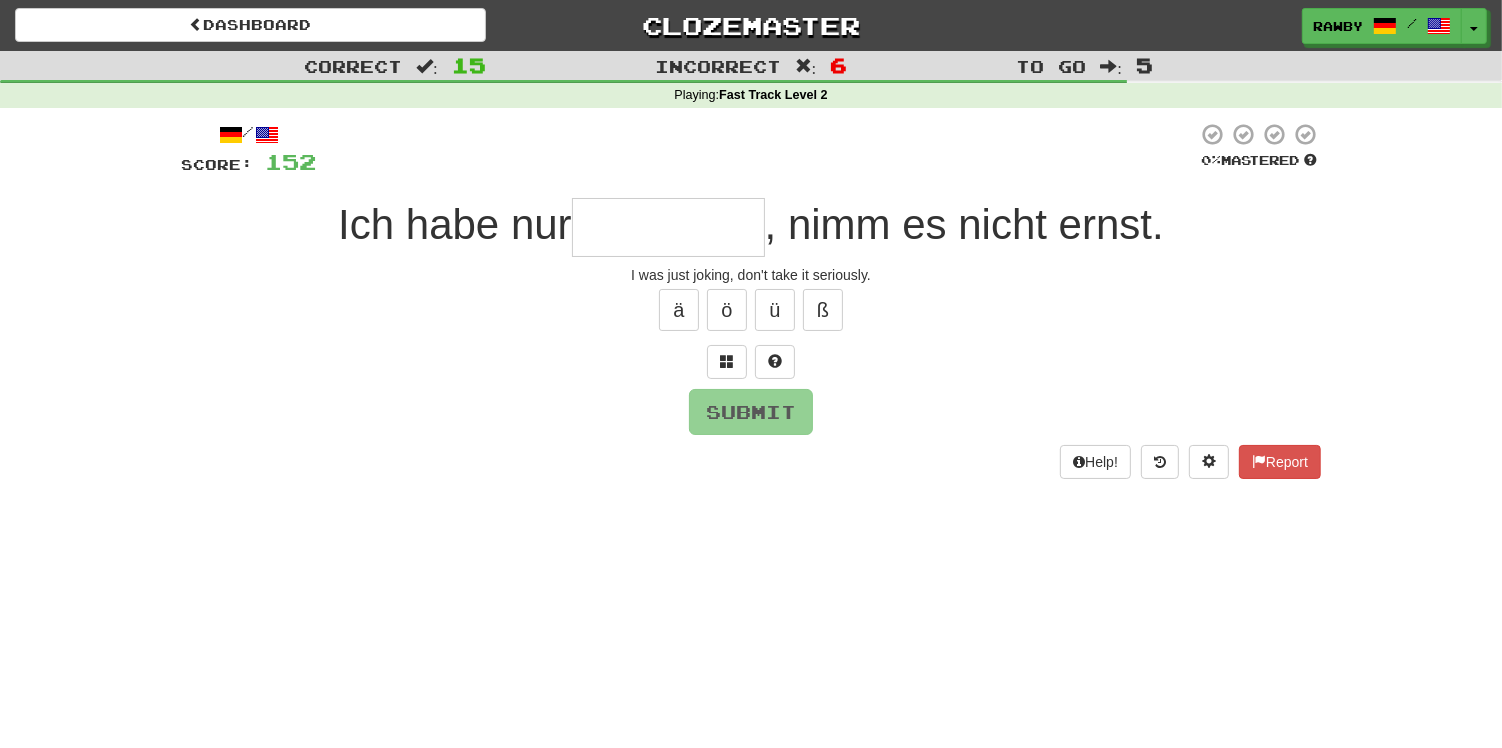 type on "*" 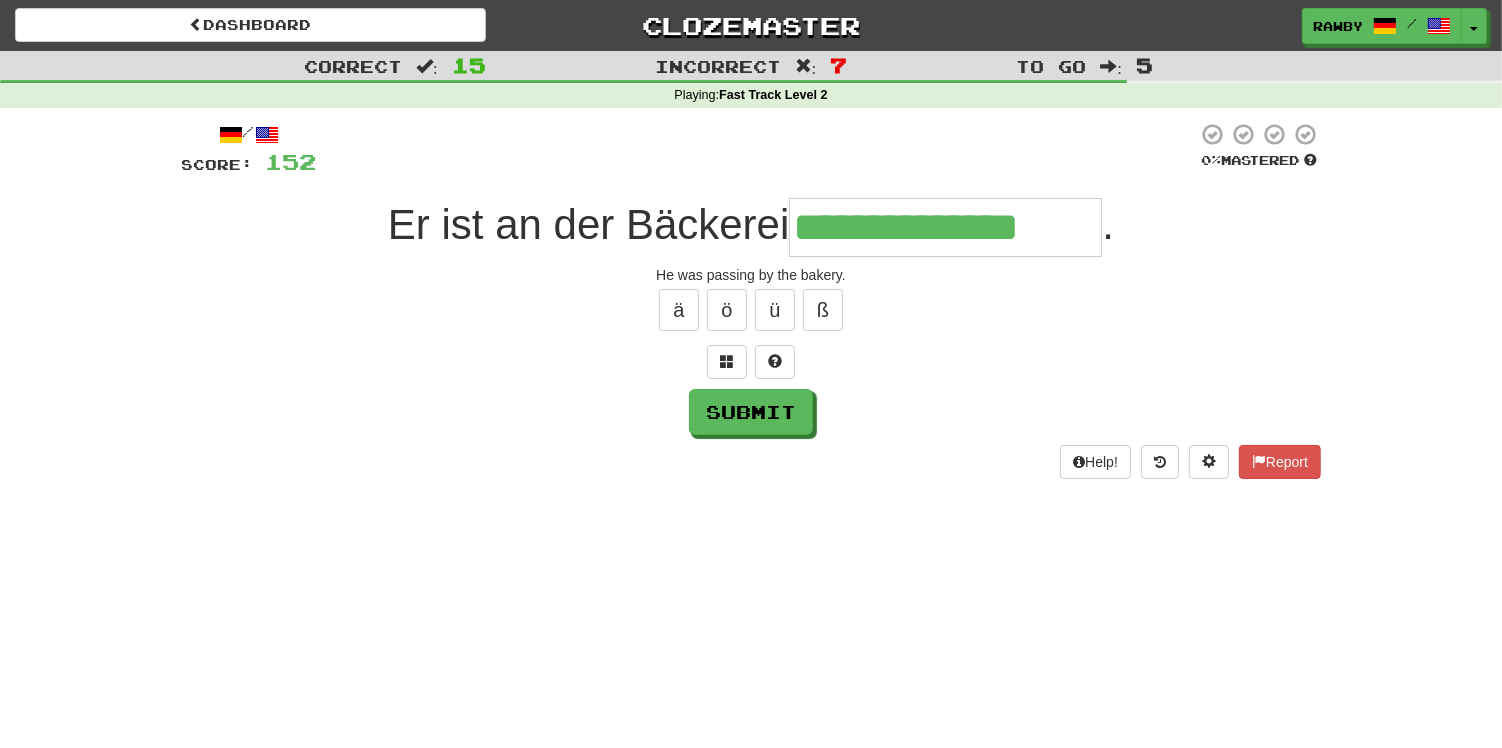 type on "**********" 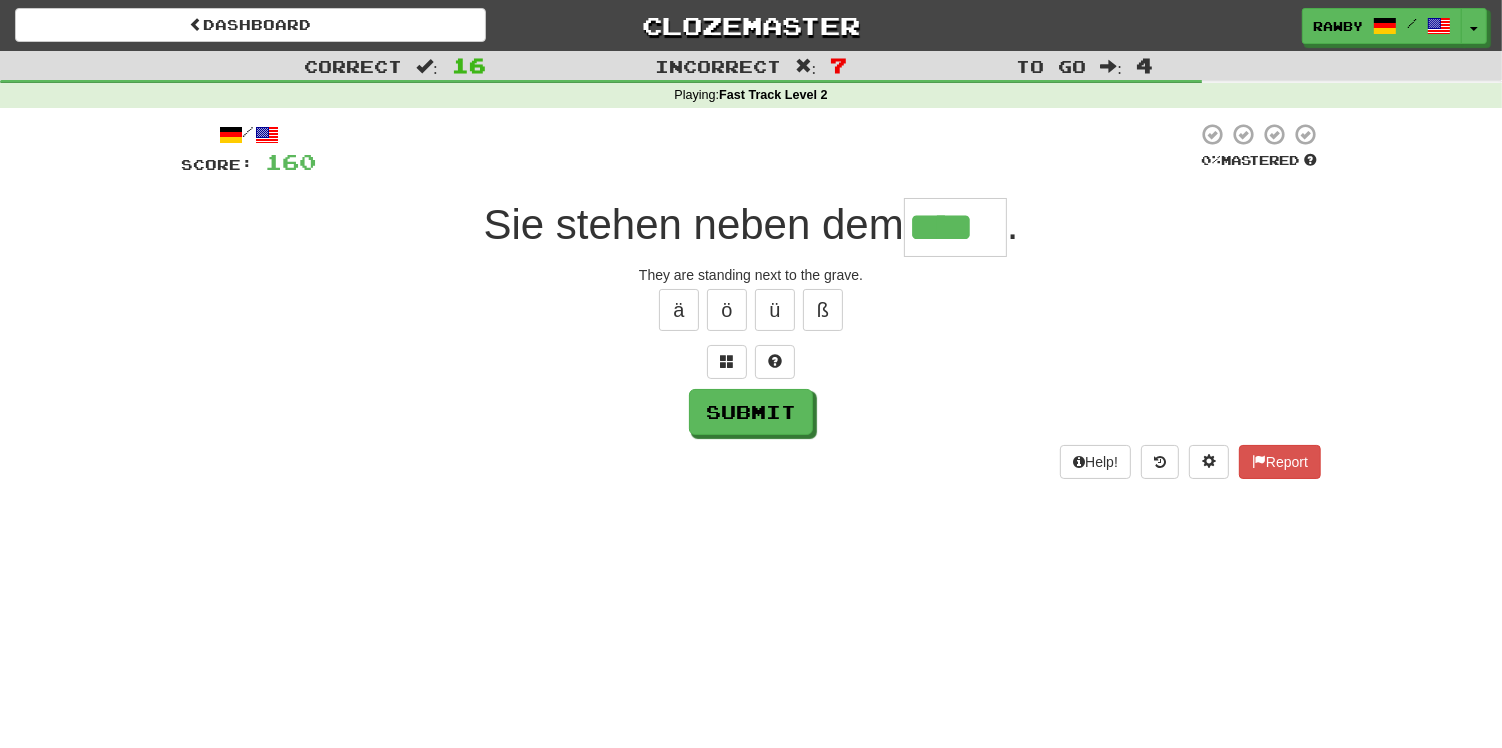 type on "****" 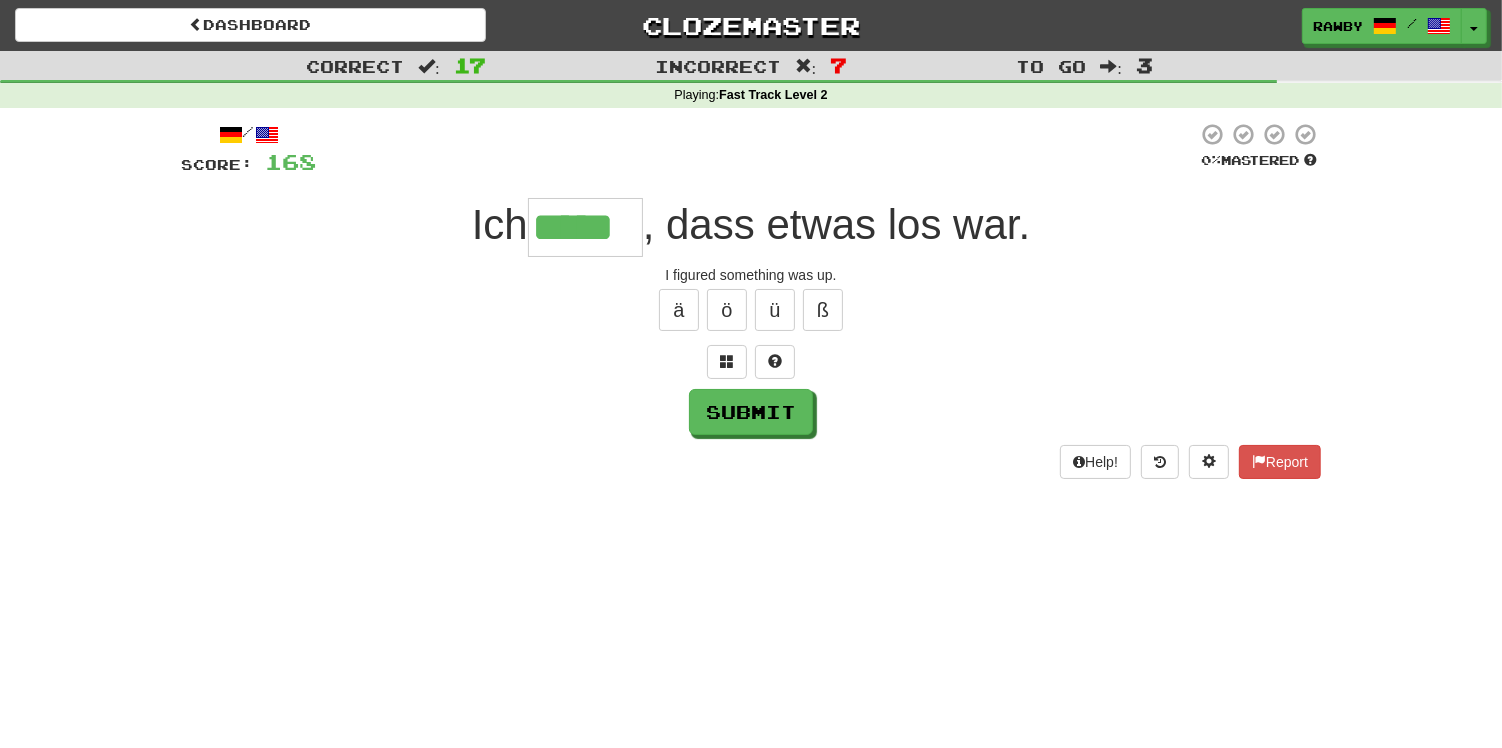 type on "*****" 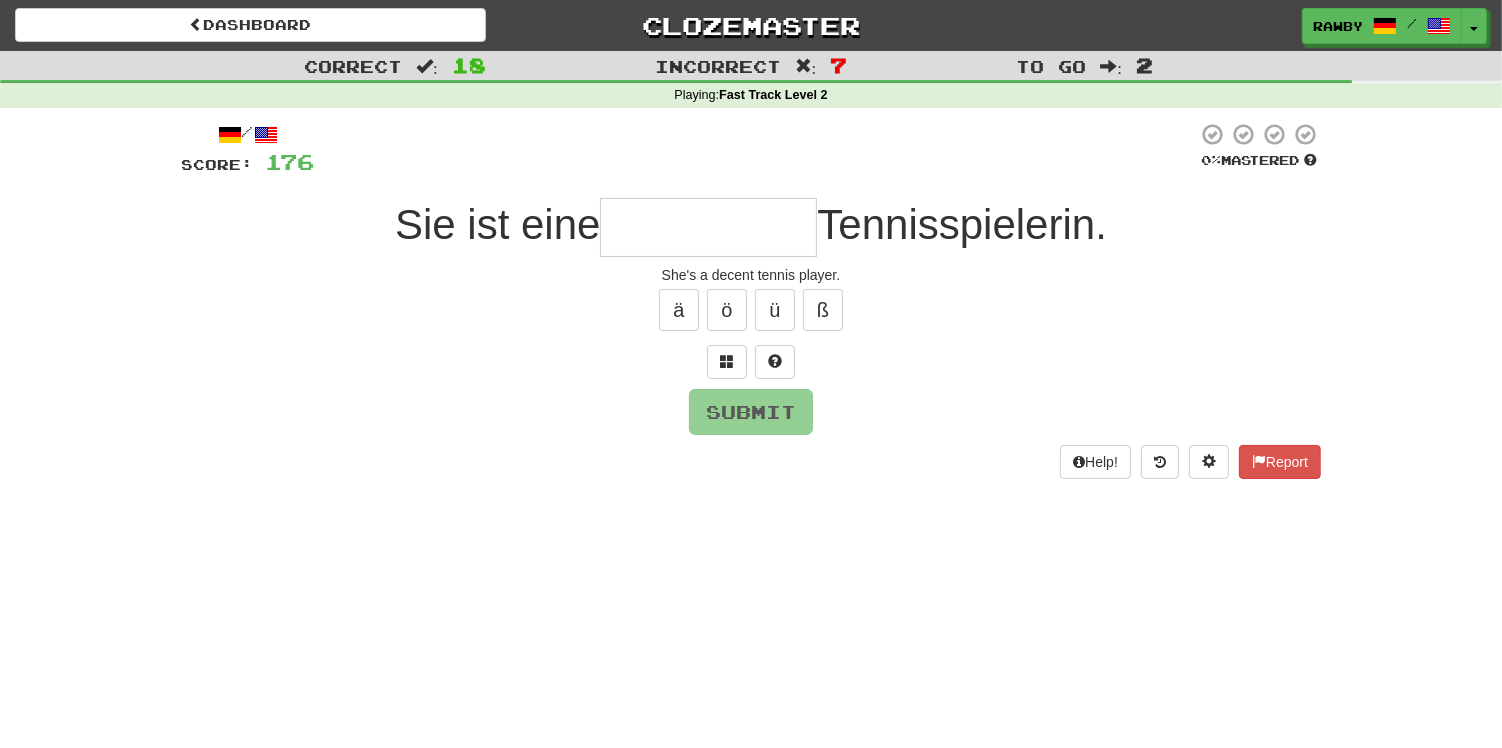 type on "*" 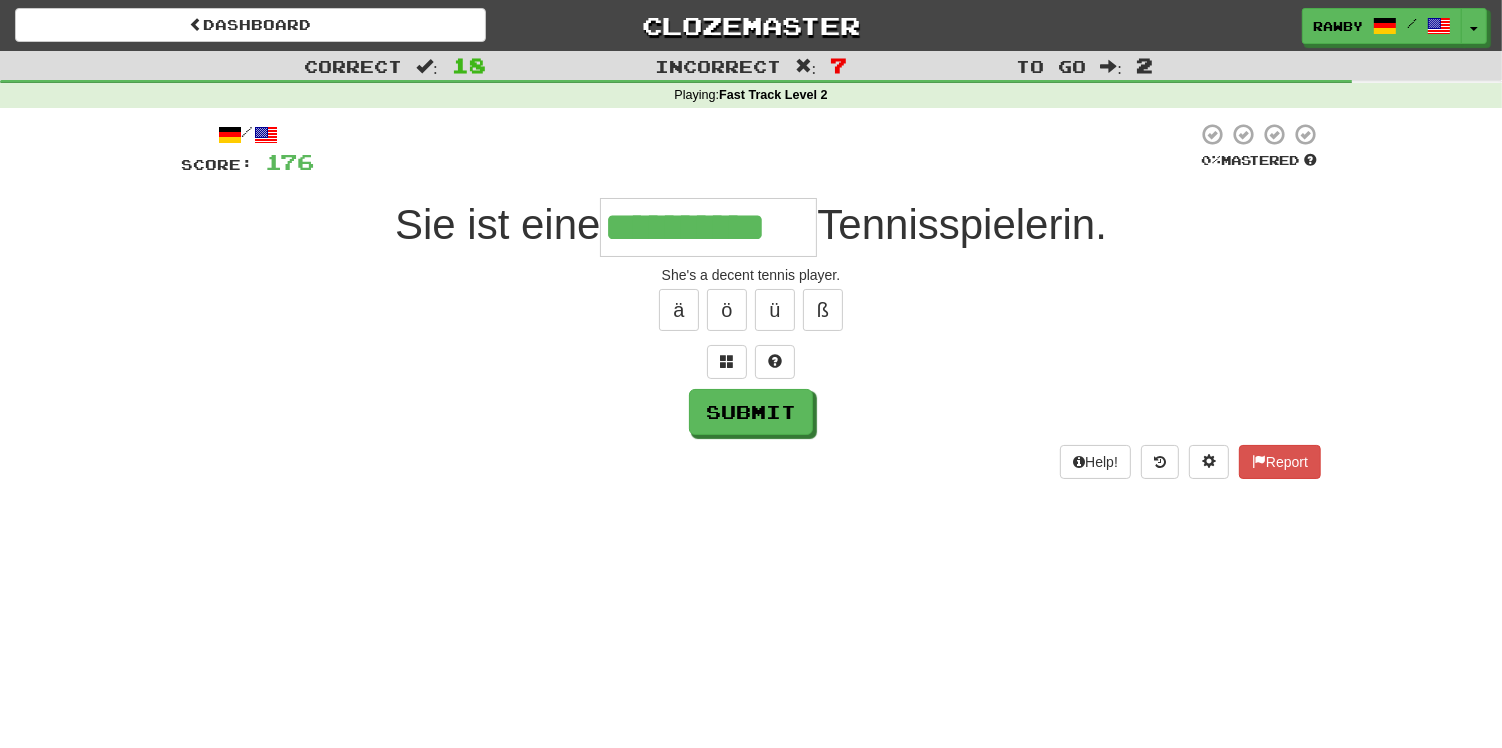 type on "**********" 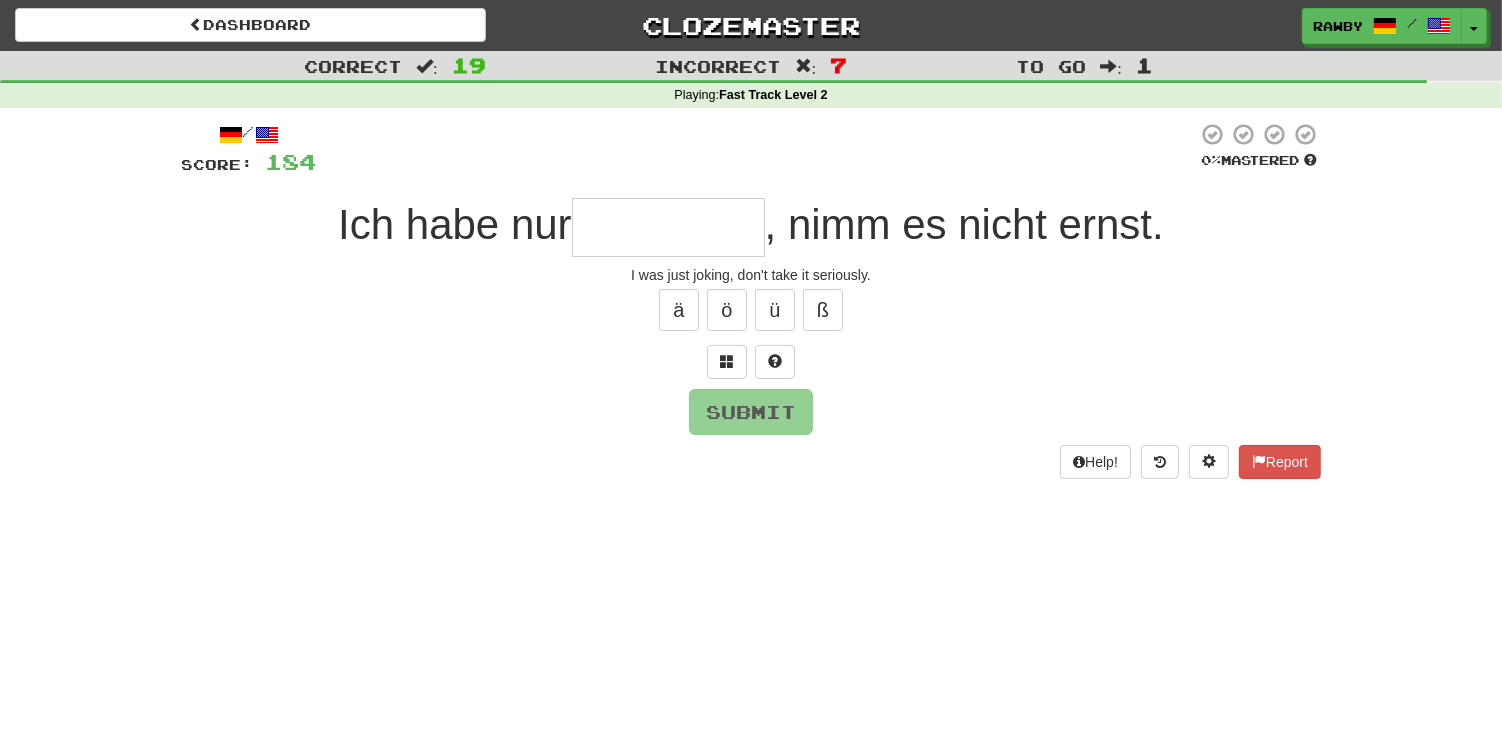 type on "*" 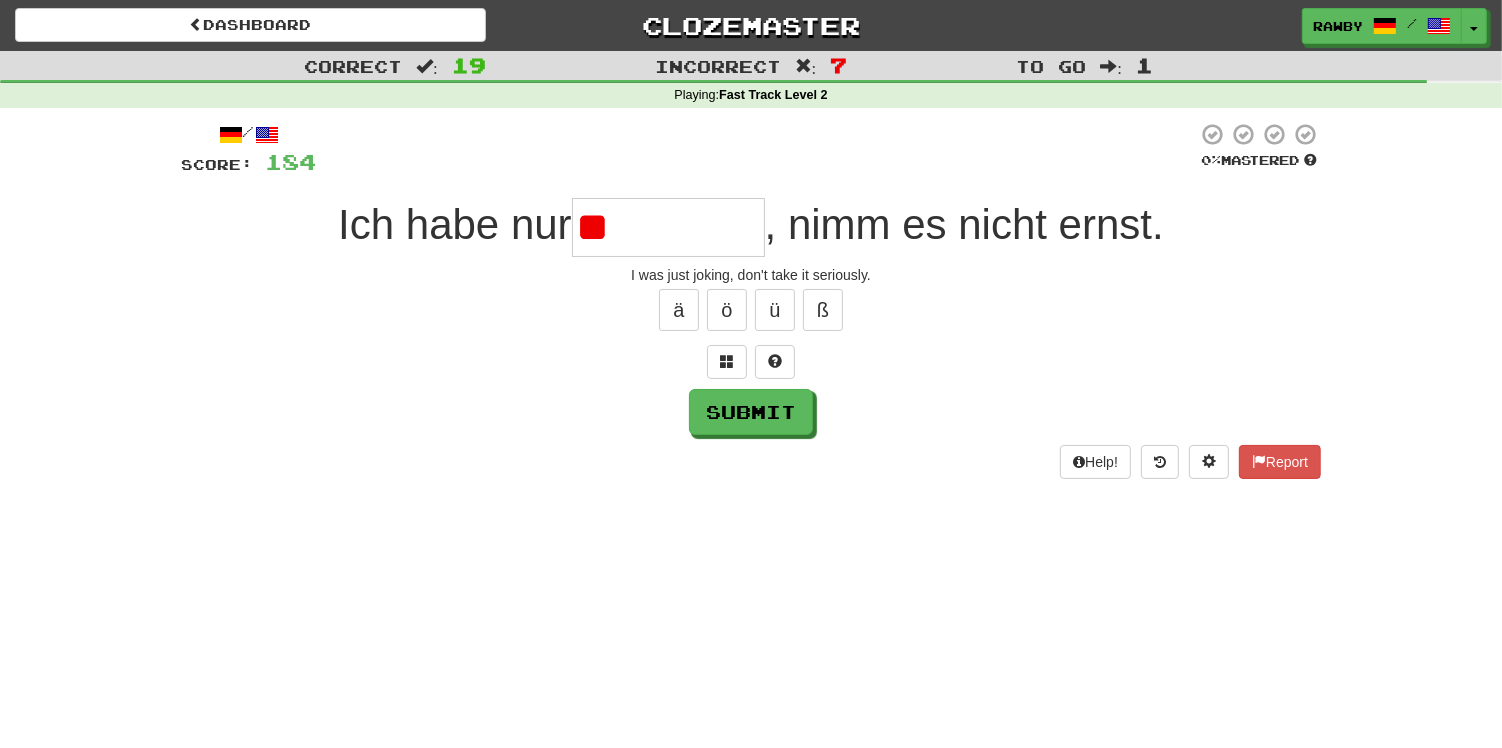 type on "*" 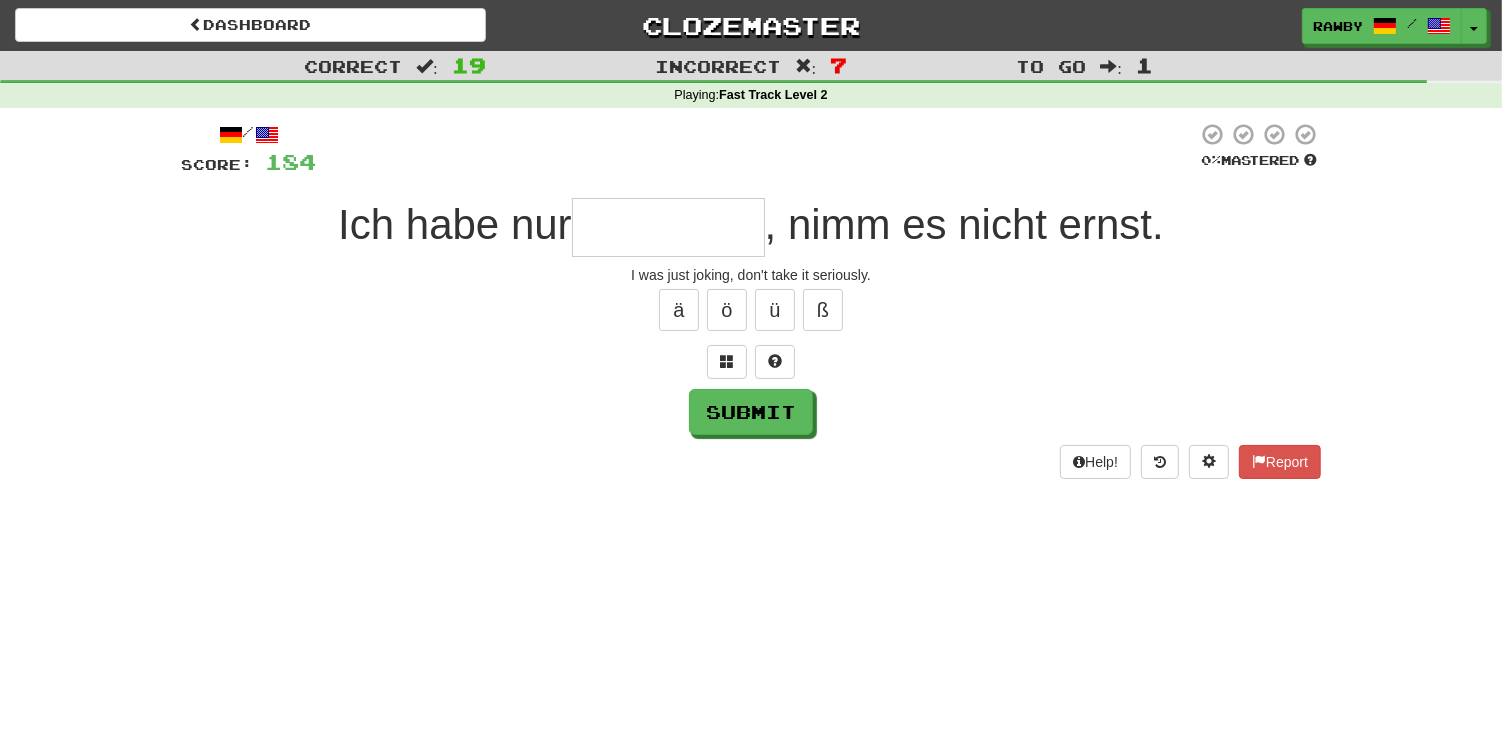 type on "*" 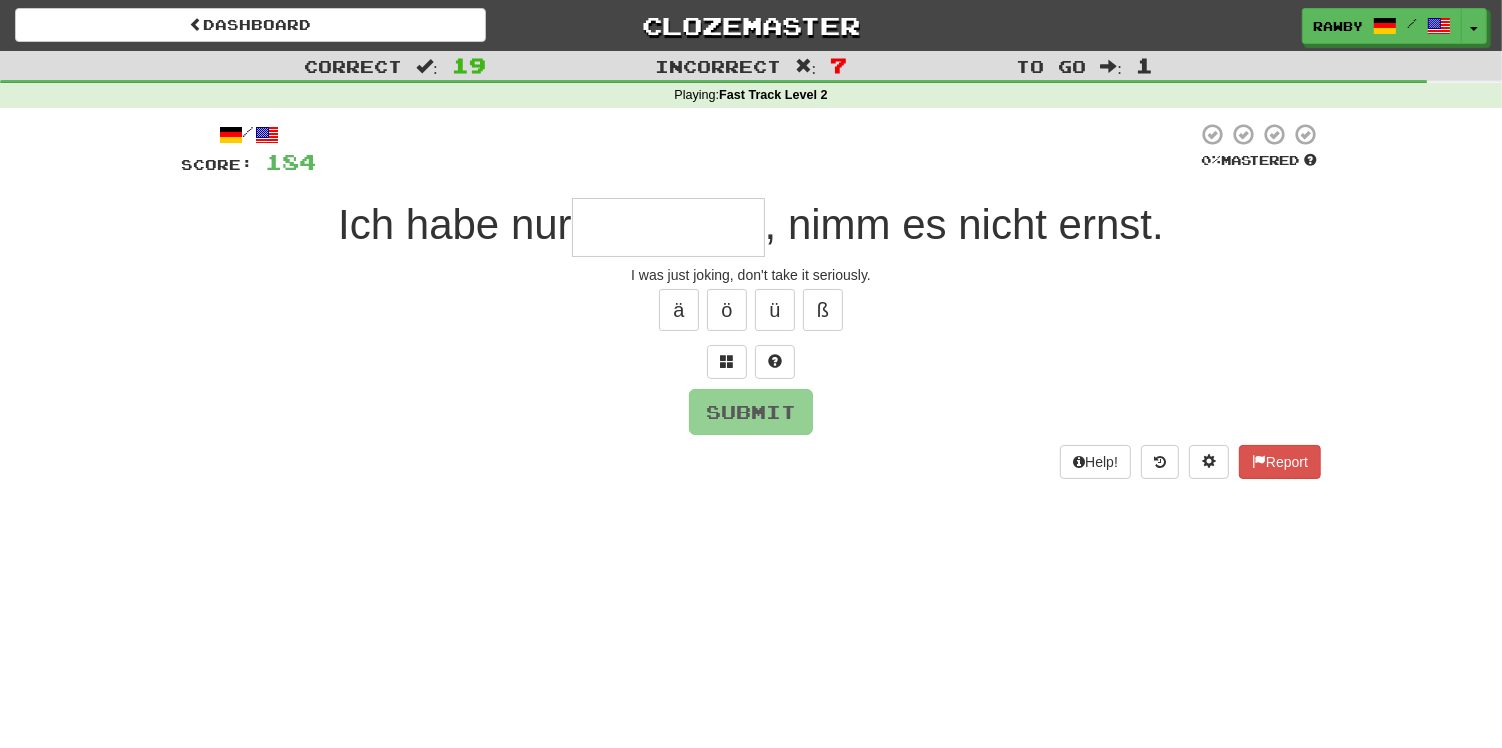 type on "*********" 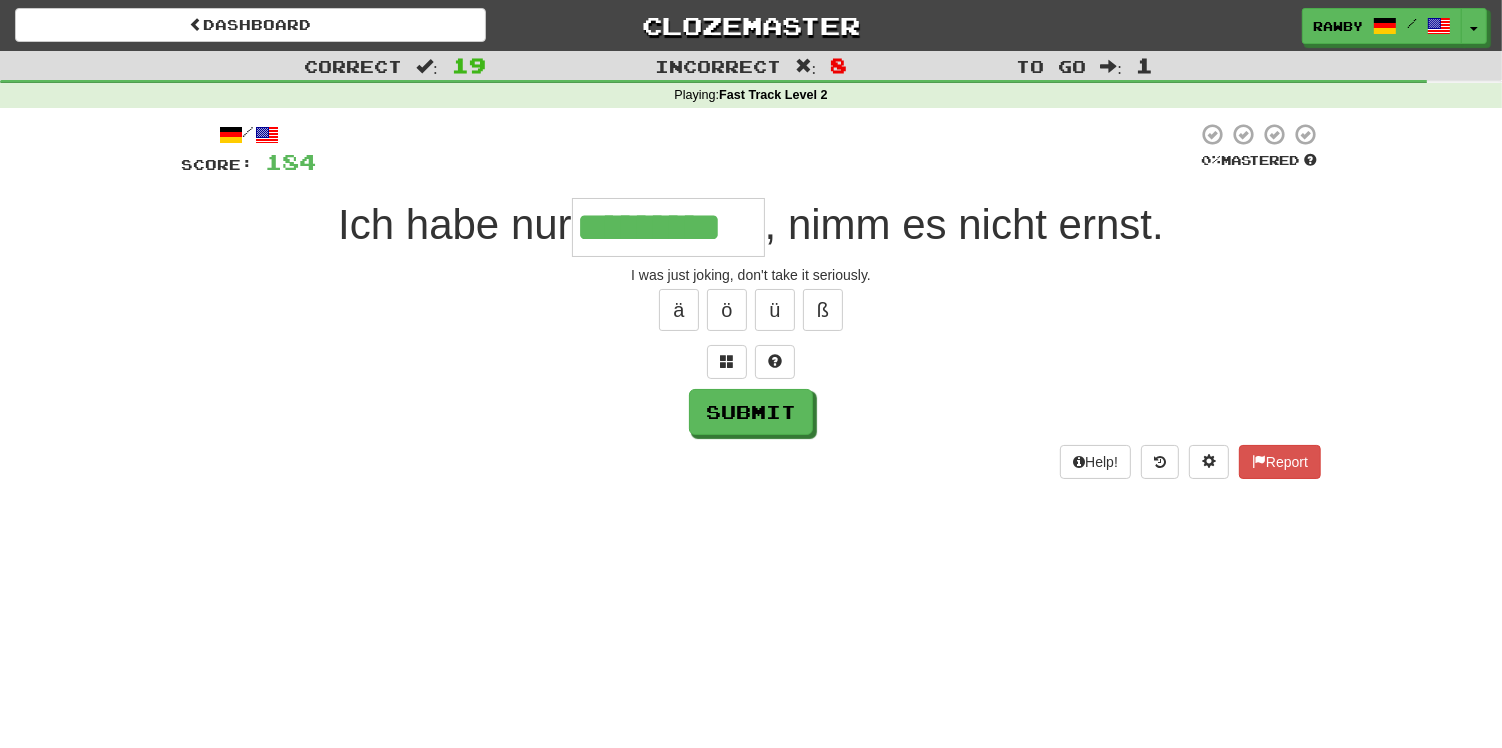 type on "*********" 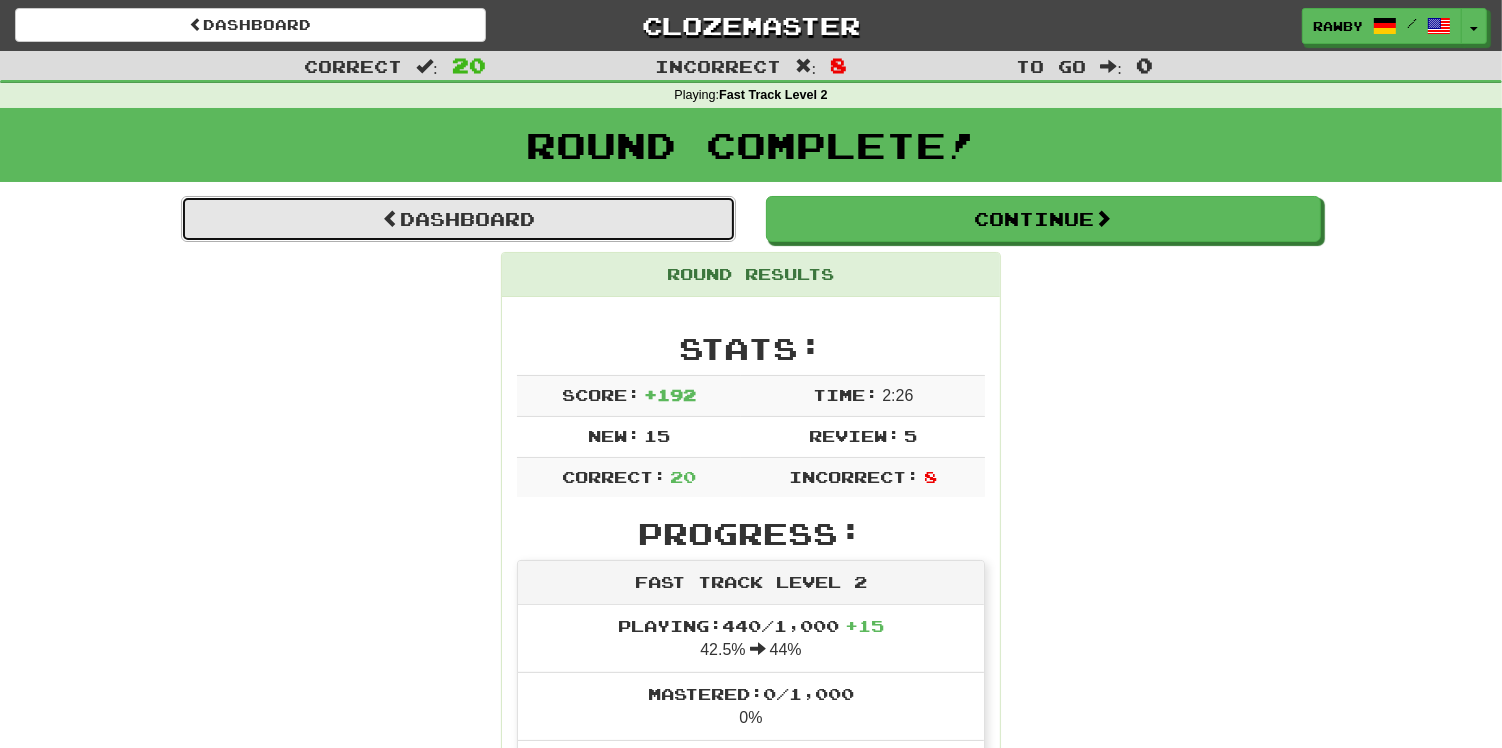 click on "Dashboard" at bounding box center (458, 219) 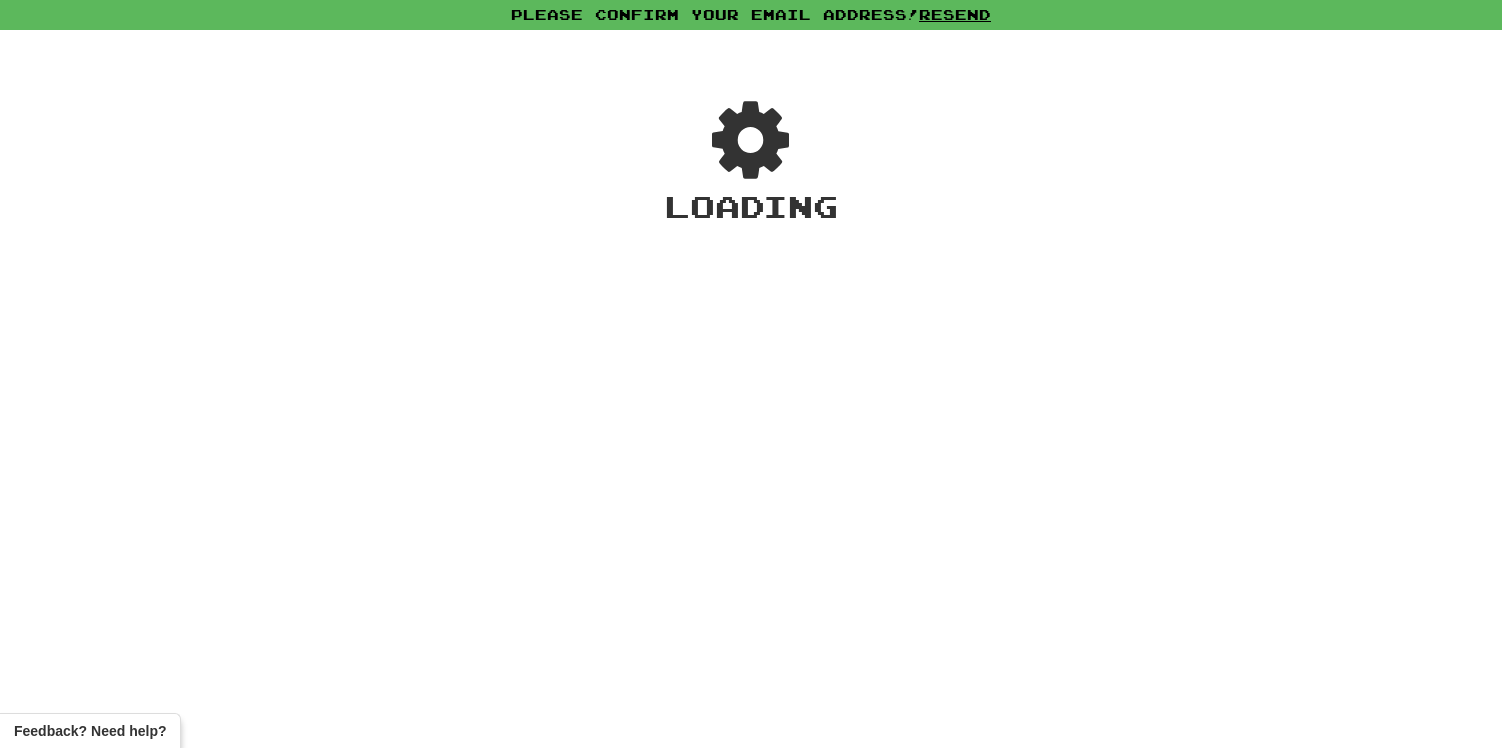 scroll, scrollTop: 0, scrollLeft: 0, axis: both 